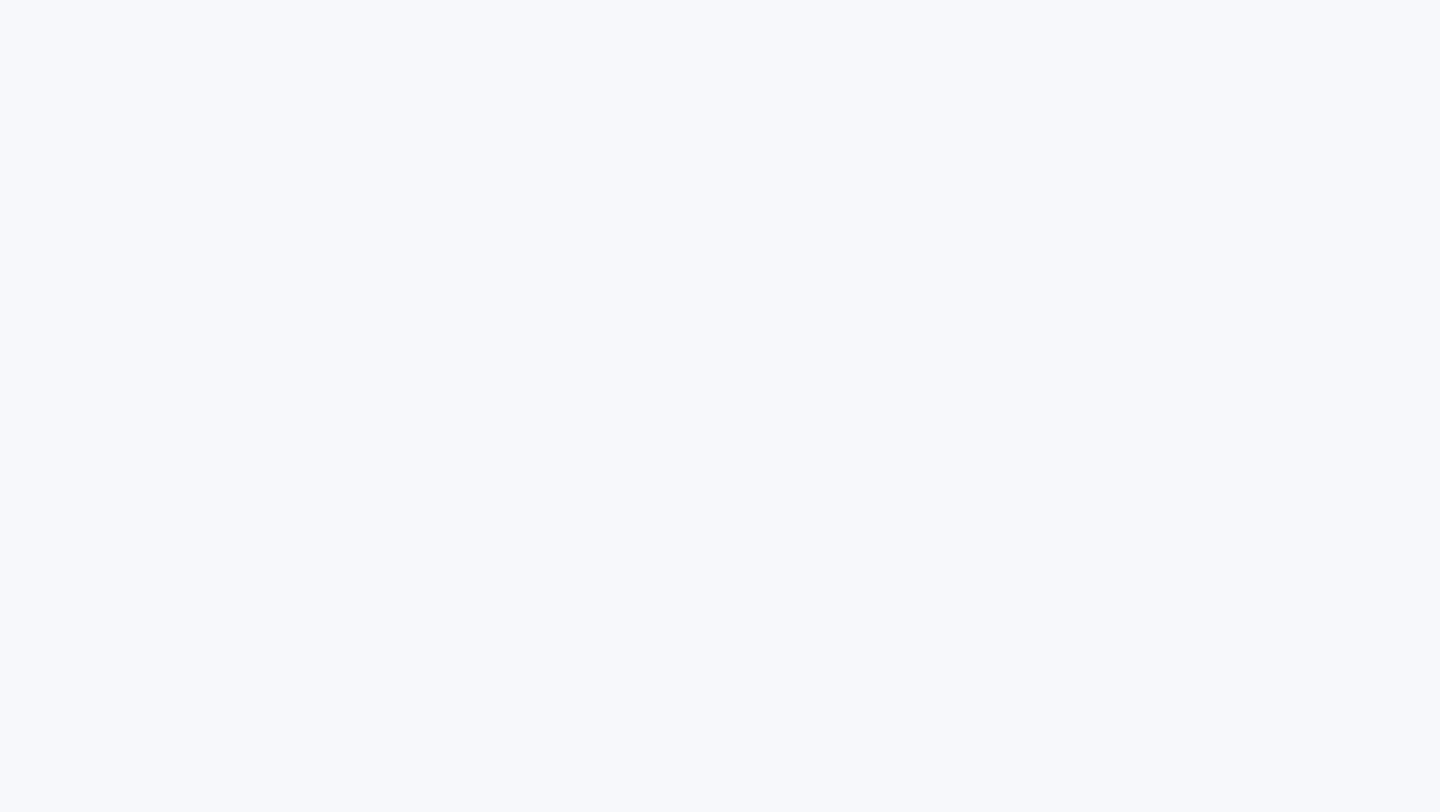 scroll, scrollTop: 0, scrollLeft: 0, axis: both 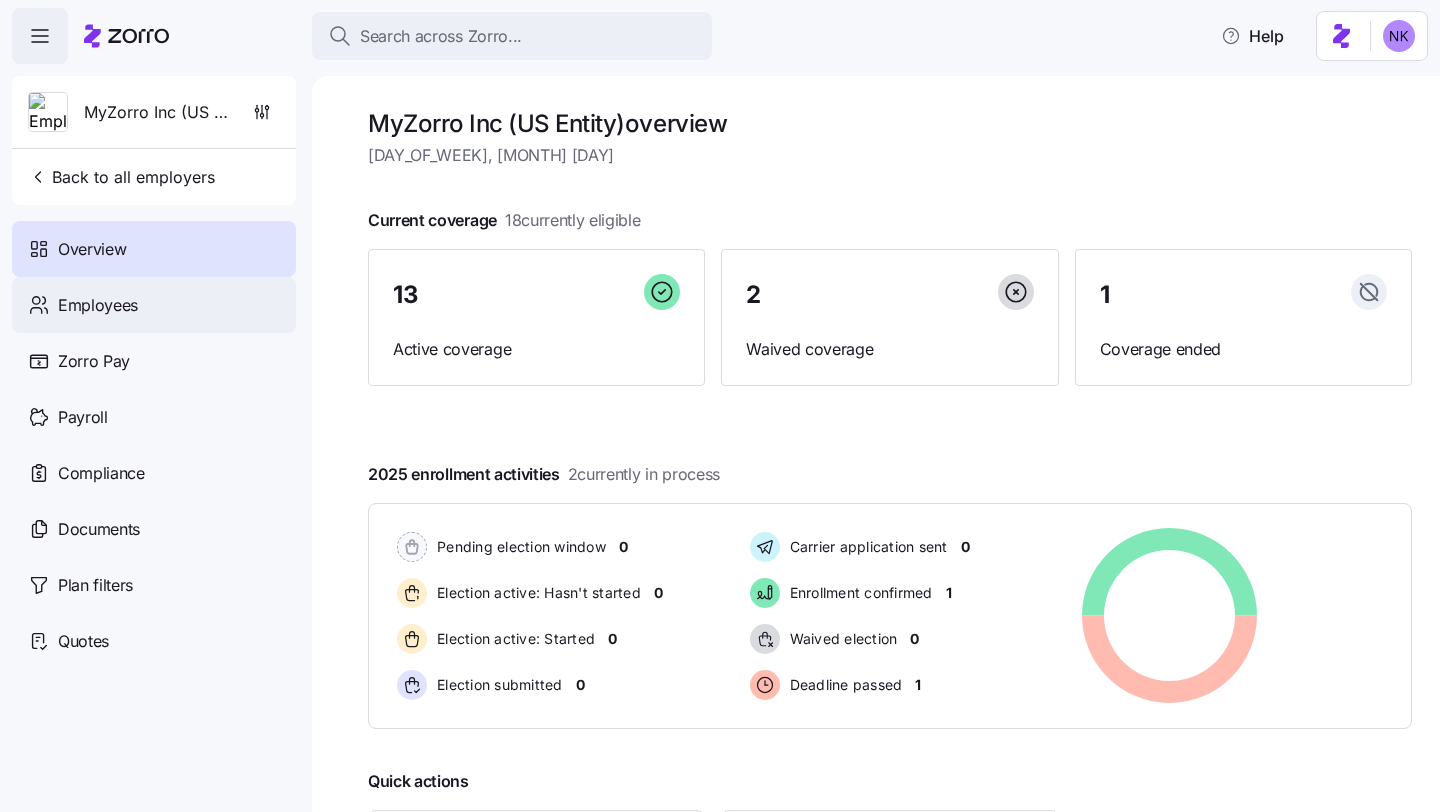 click on "Employees" at bounding box center [98, 305] 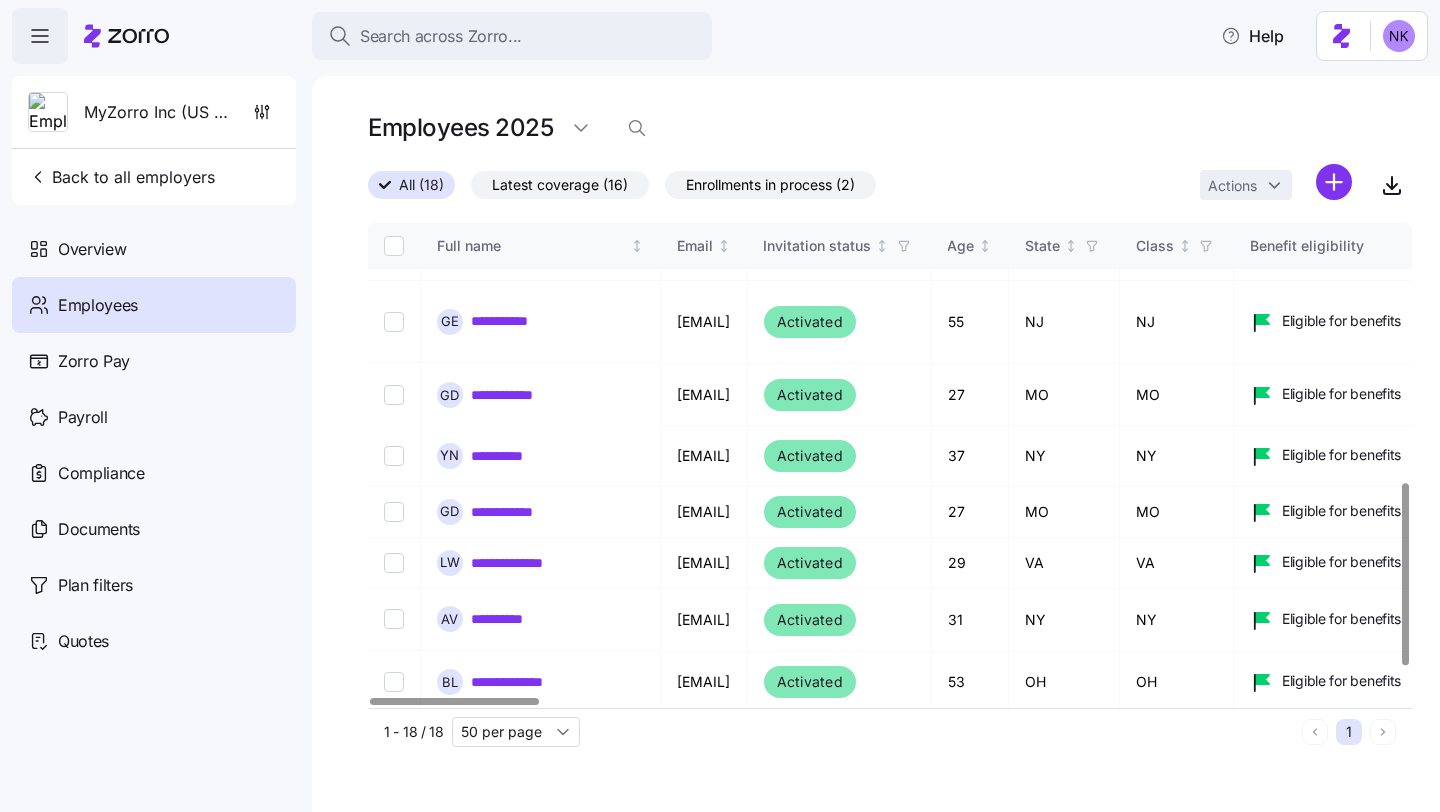 scroll, scrollTop: 764, scrollLeft: 0, axis: vertical 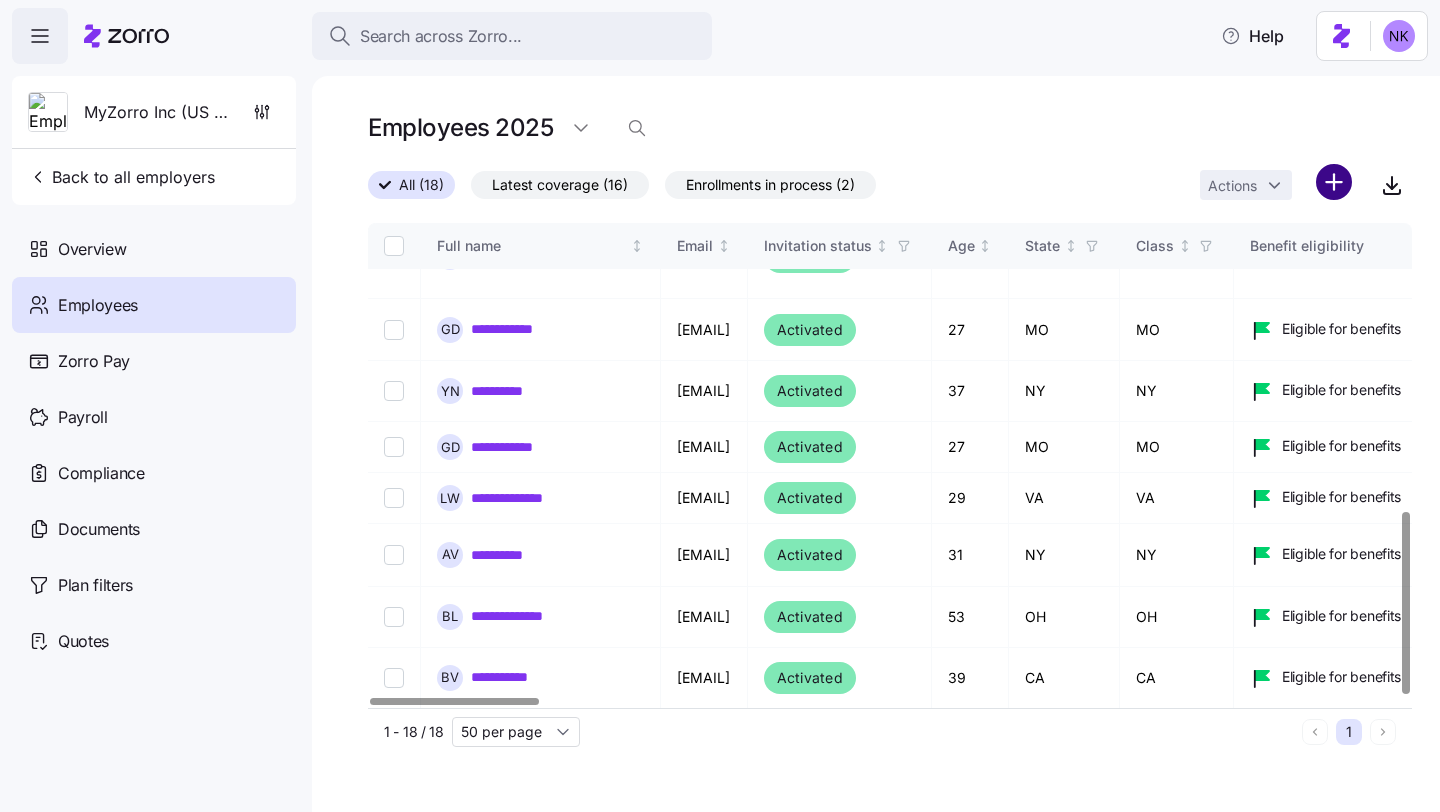 click on "**********" at bounding box center [720, 400] 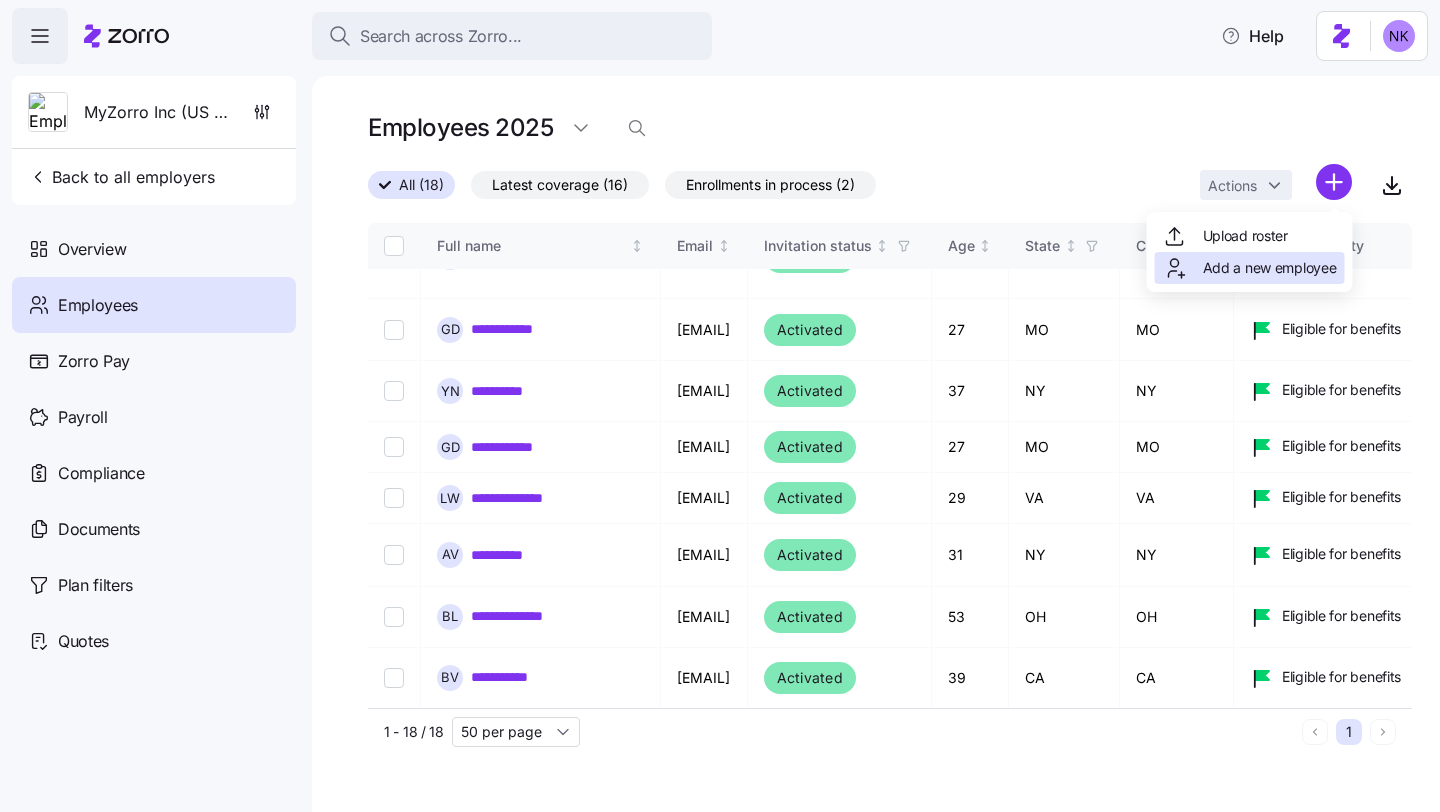 click on "Add a new employee" at bounding box center (1270, 268) 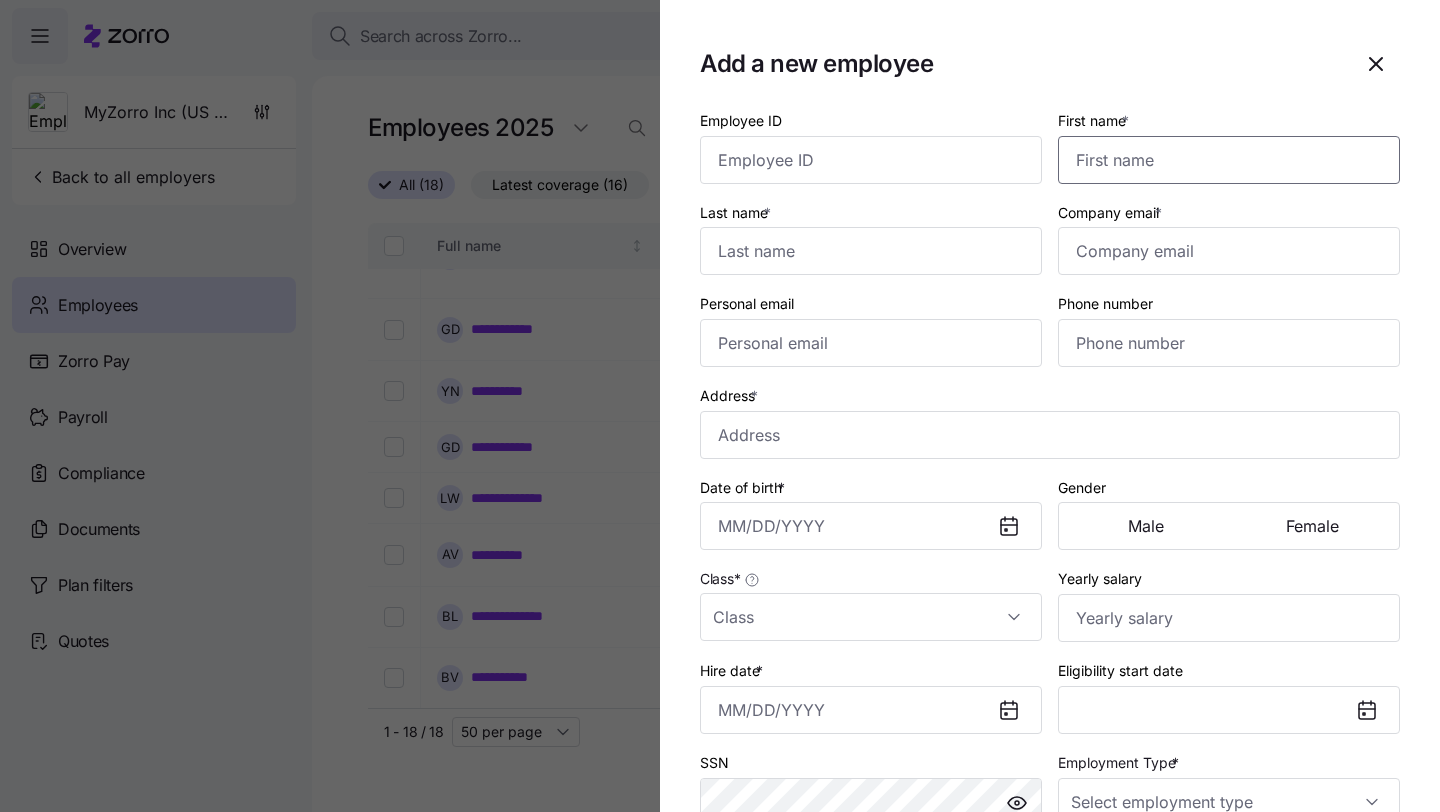 click on "First name  *" at bounding box center [1229, 160] 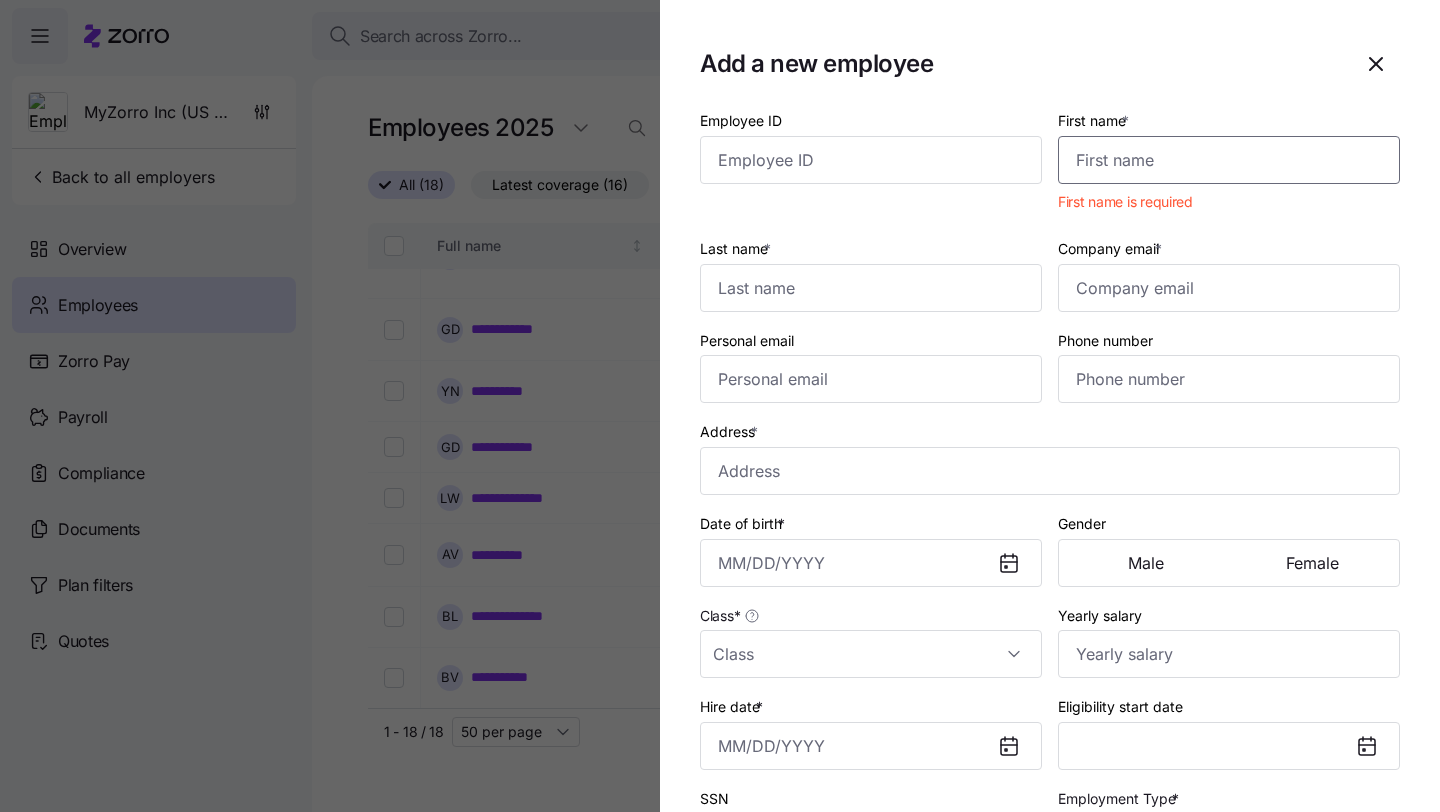 paste on "[FIRST]" 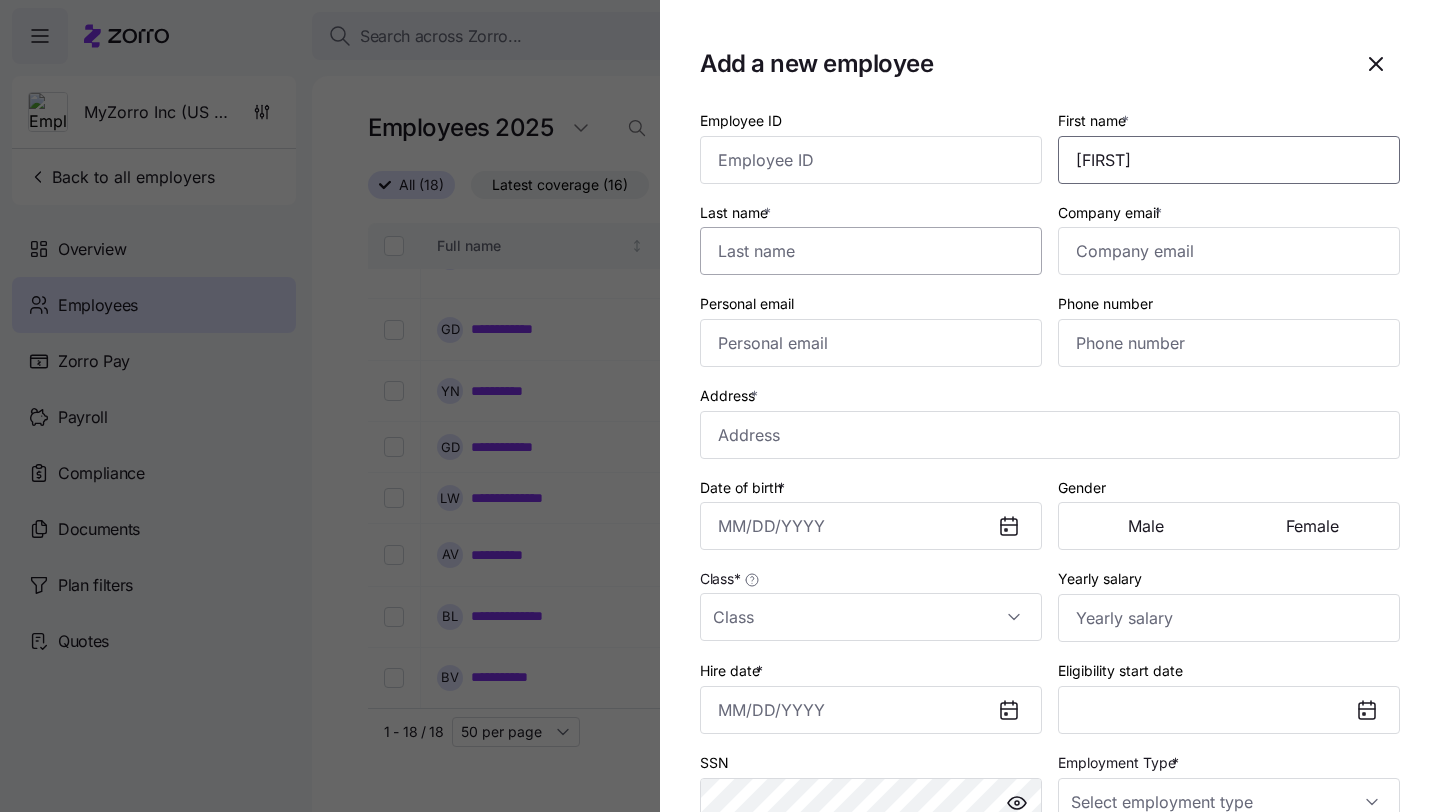 type on "[FIRST]" 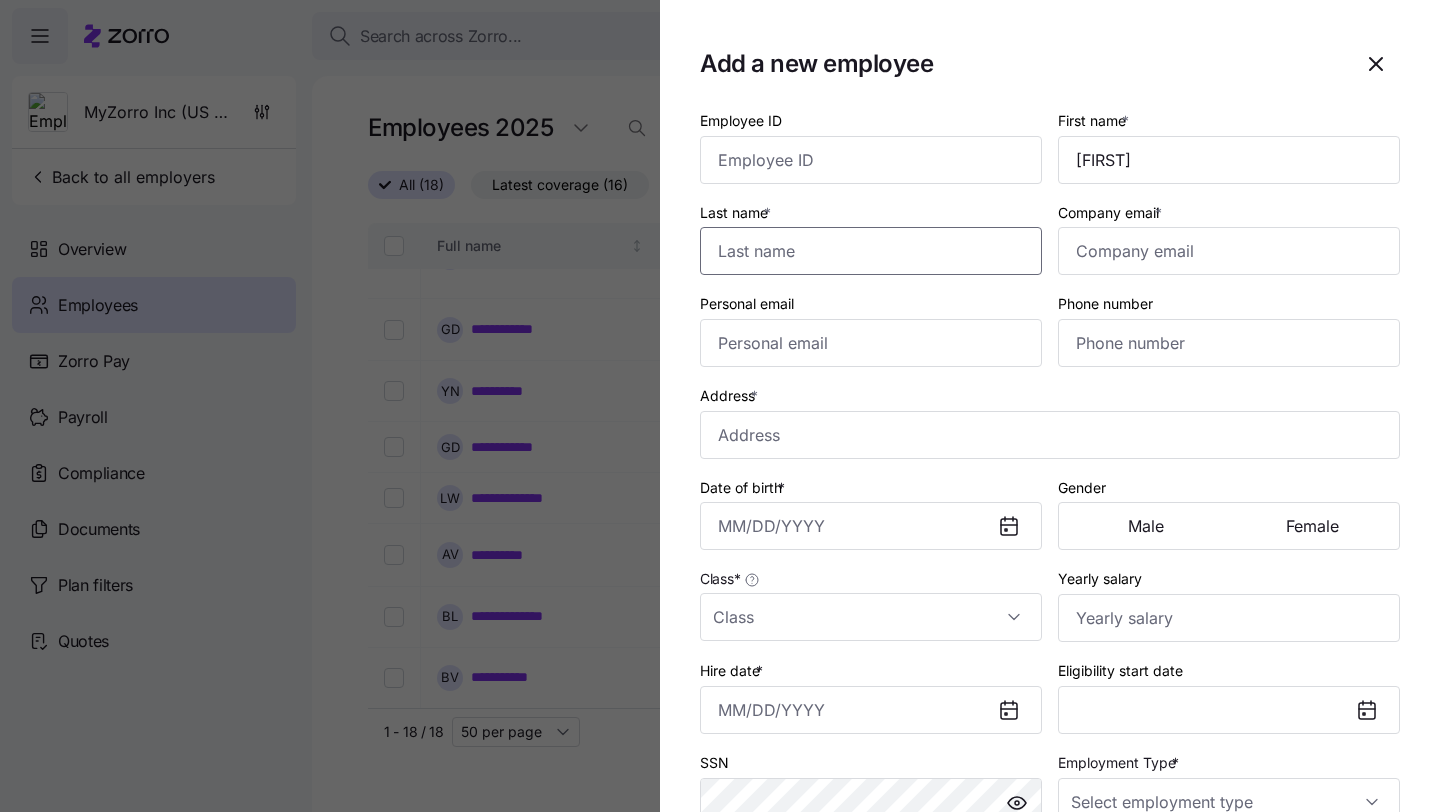 click on "Last name  *" at bounding box center [871, 251] 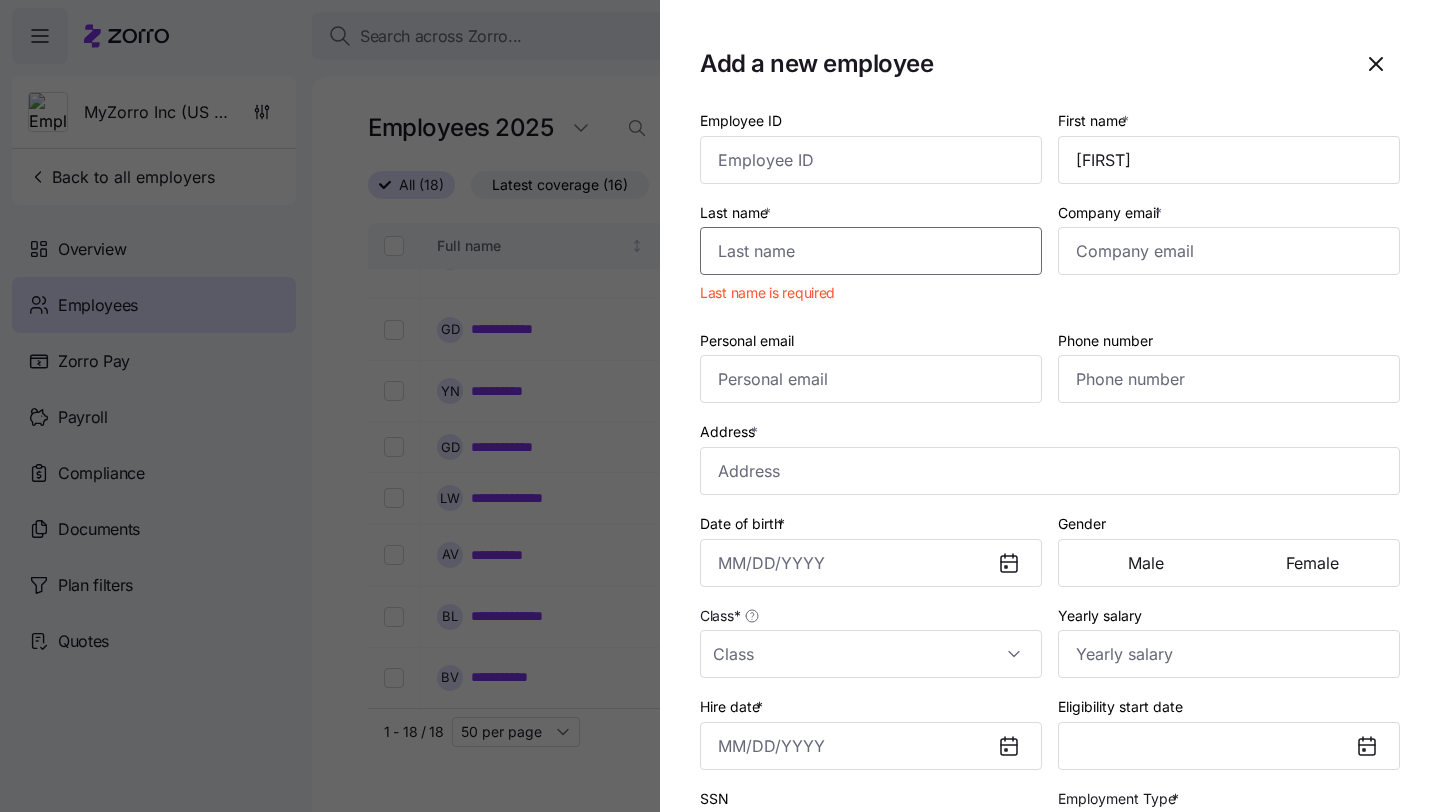 paste on "[LAST]" 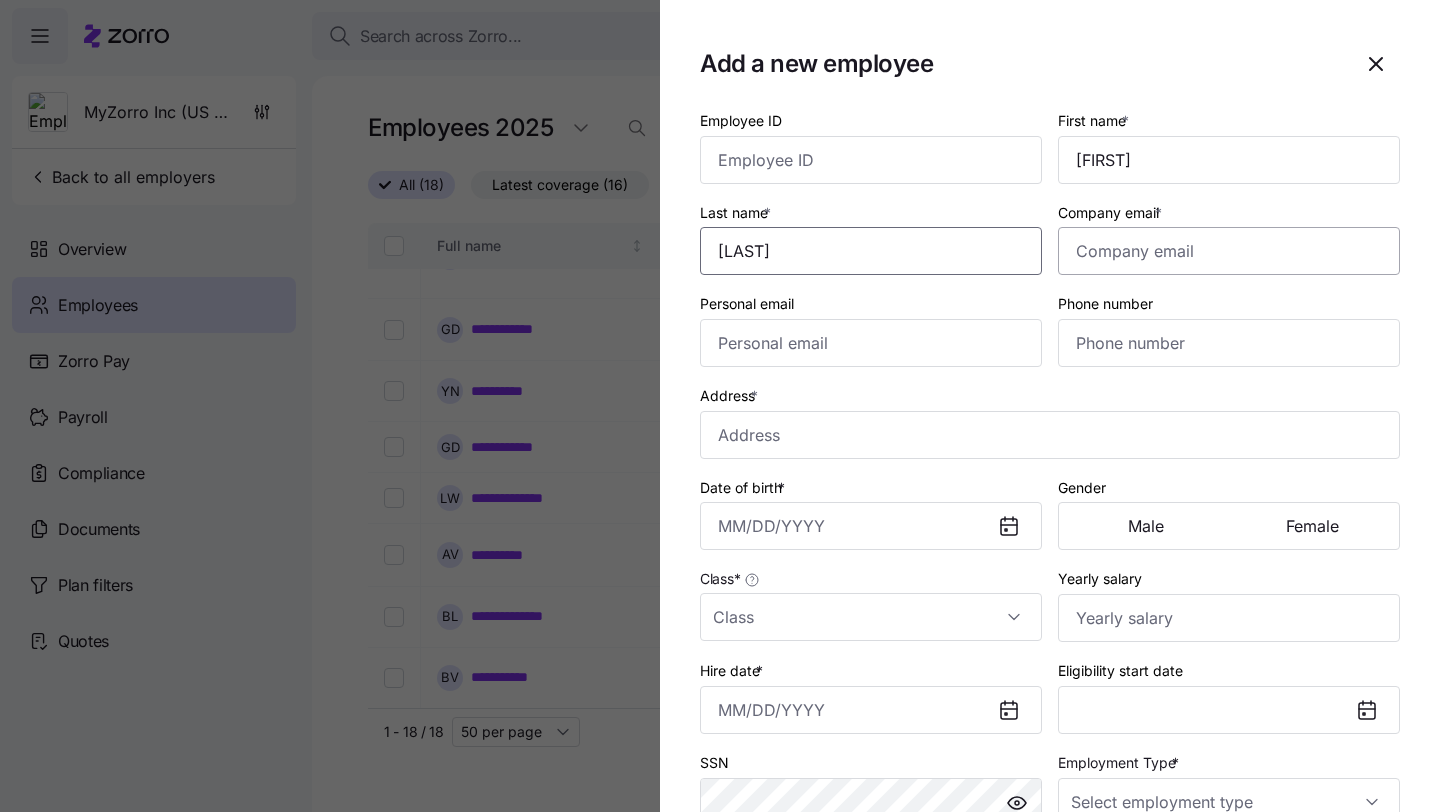 type on "[LAST]" 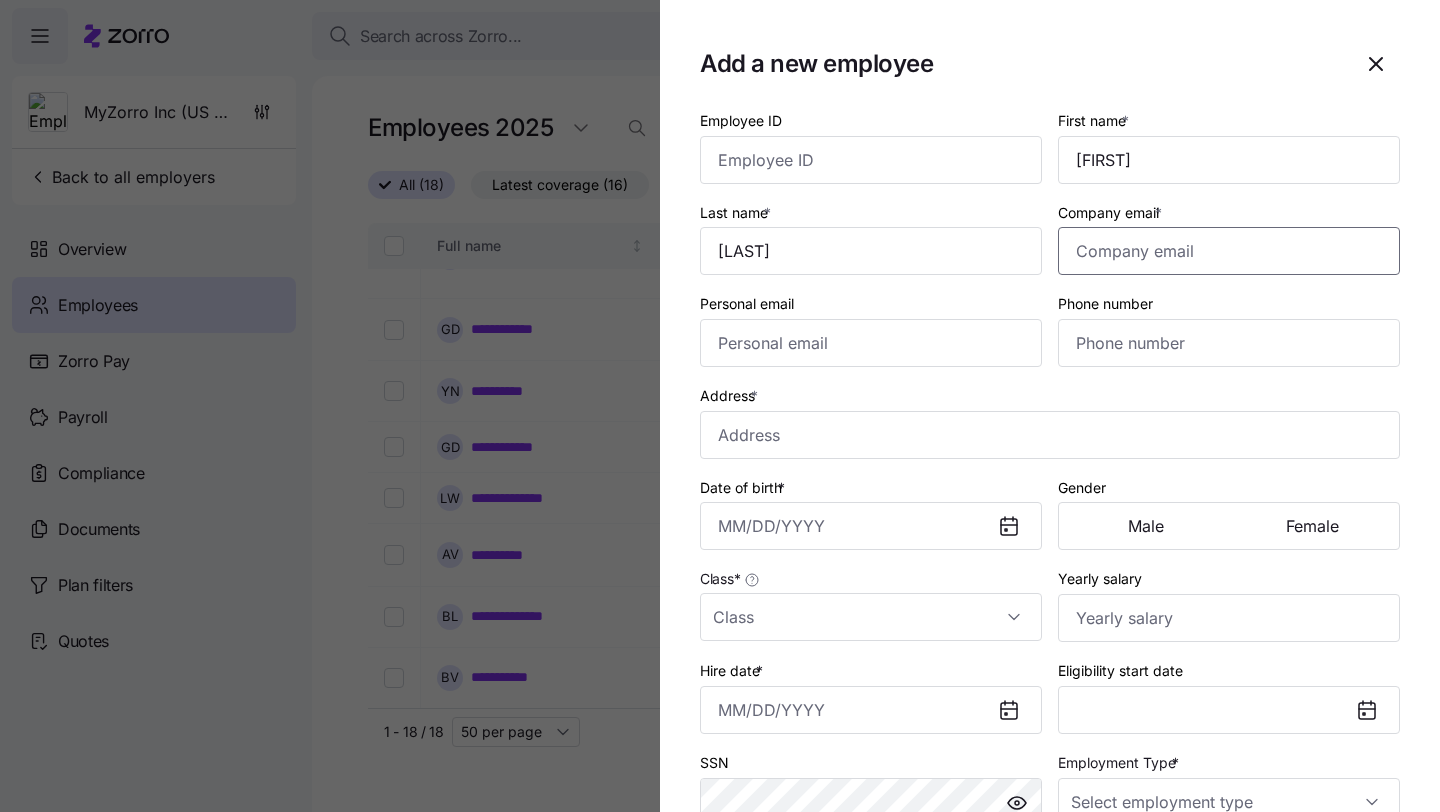 click on "Company email  *" at bounding box center [1229, 251] 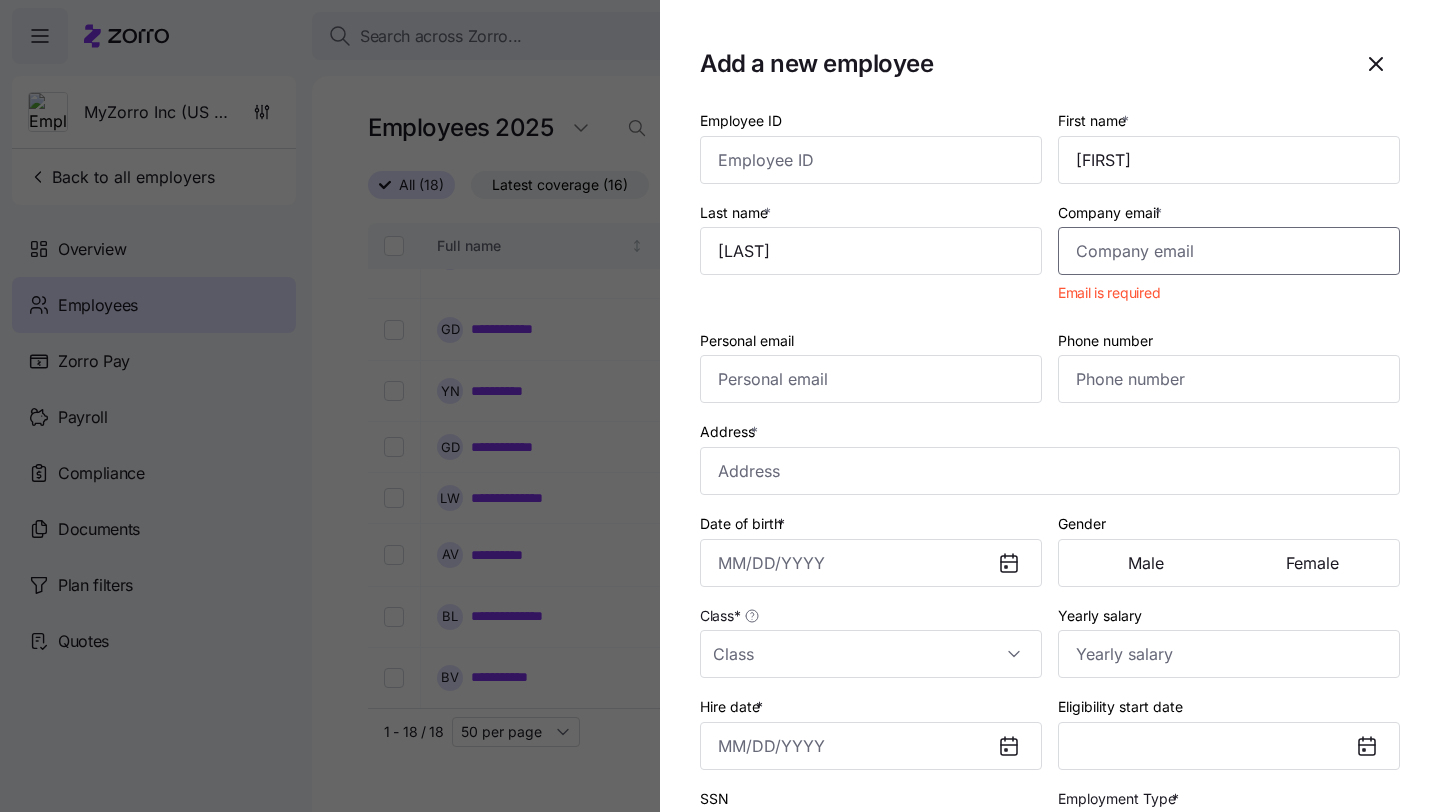 paste on "[EMAIL]" 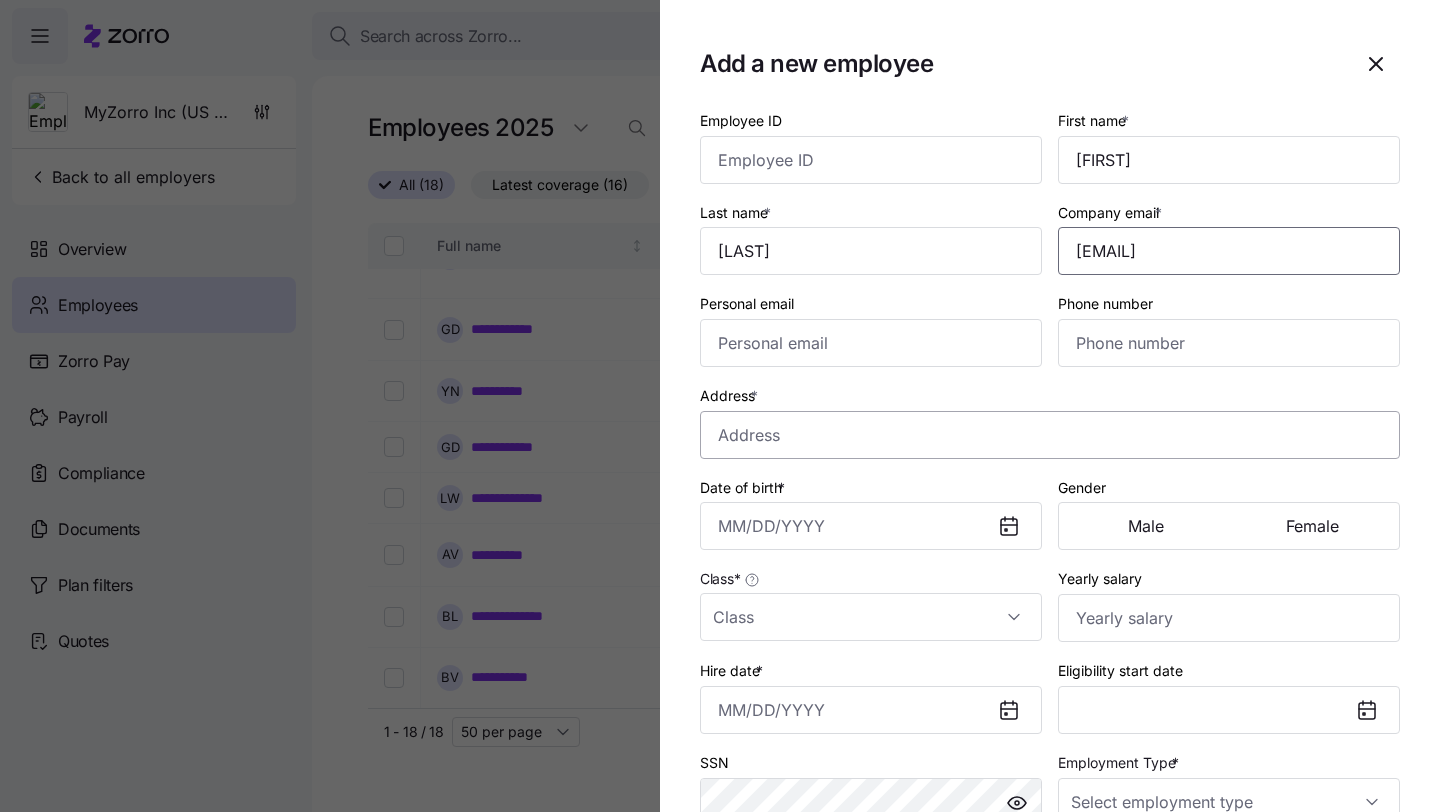 type on "[EMAIL]" 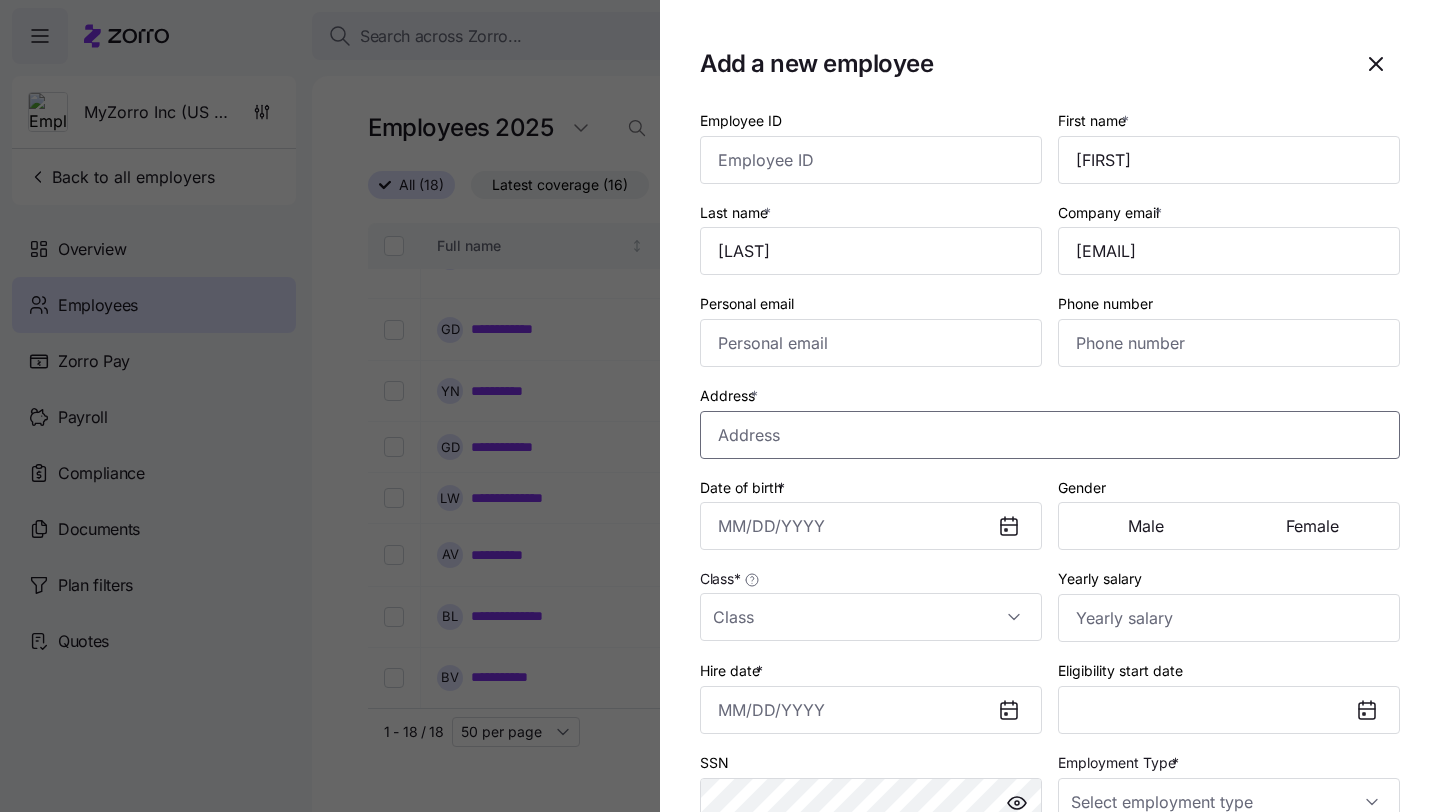 click on "Address  *" at bounding box center (1050, 435) 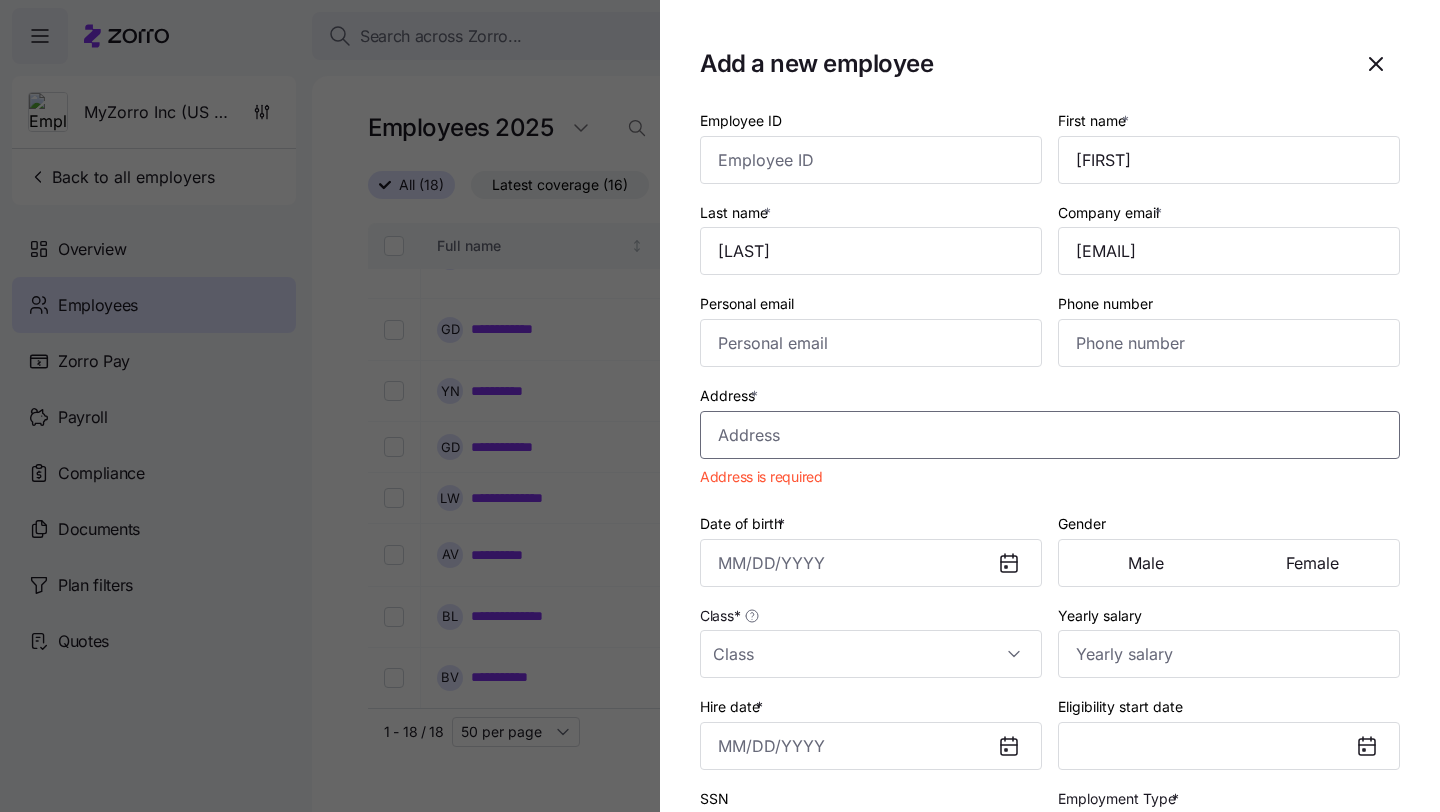 paste on "[NUMBER] [STREET], [CITY], [STATE] [POSTAL_CODE]" 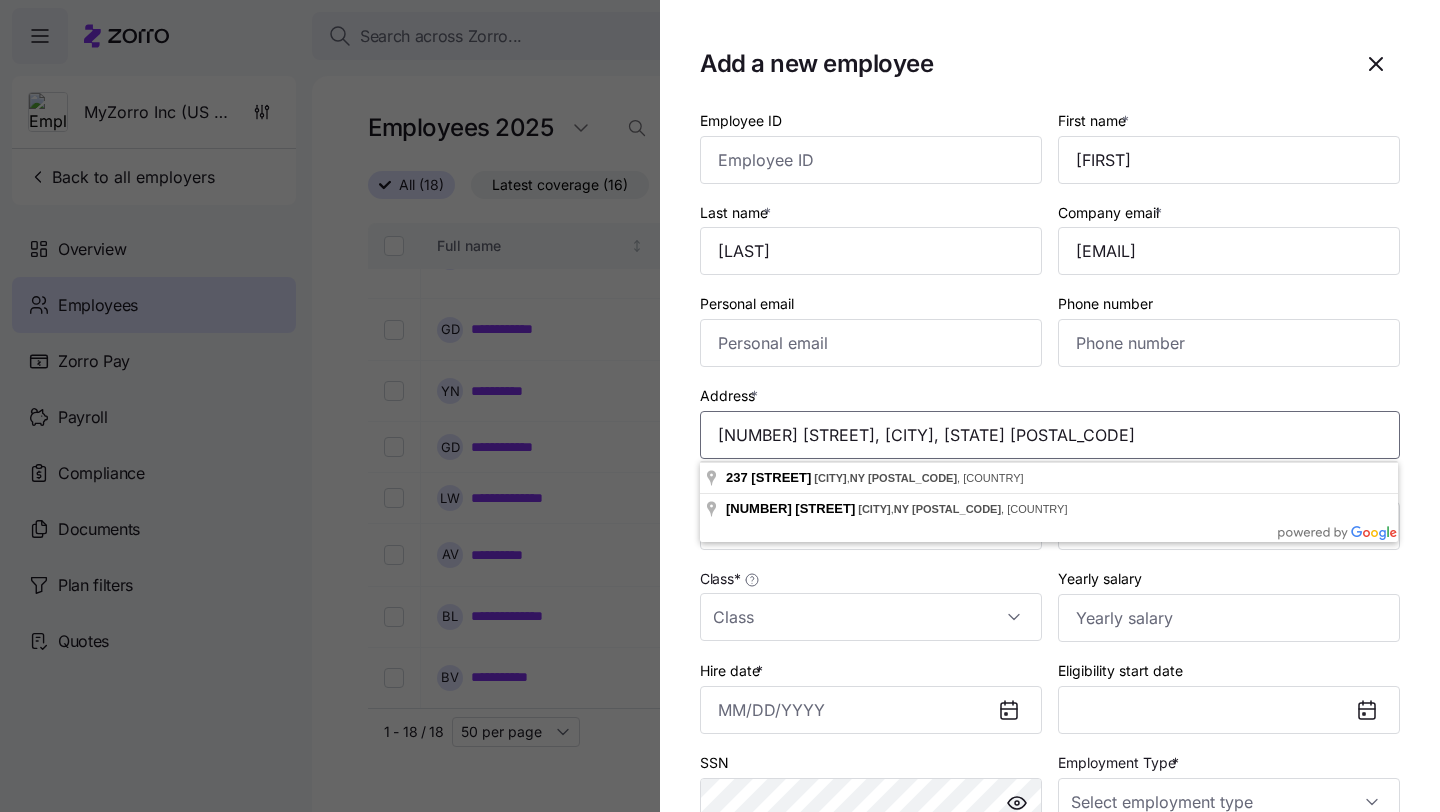 click on "[NUMBER] [STREET], [CITY], [STATE] [POSTAL_CODE]" at bounding box center [1050, 435] 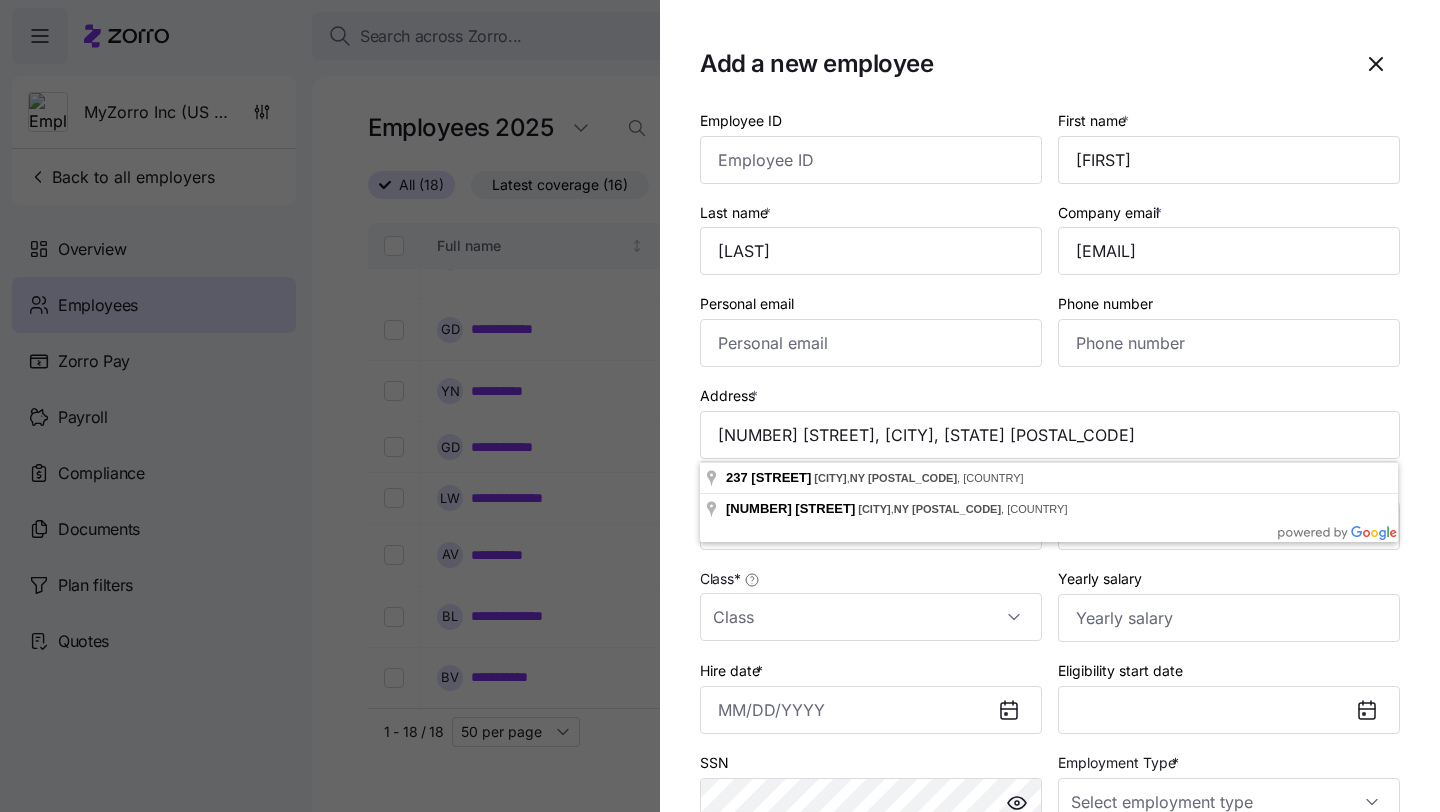 click on "Yearly salary" at bounding box center [1229, 604] 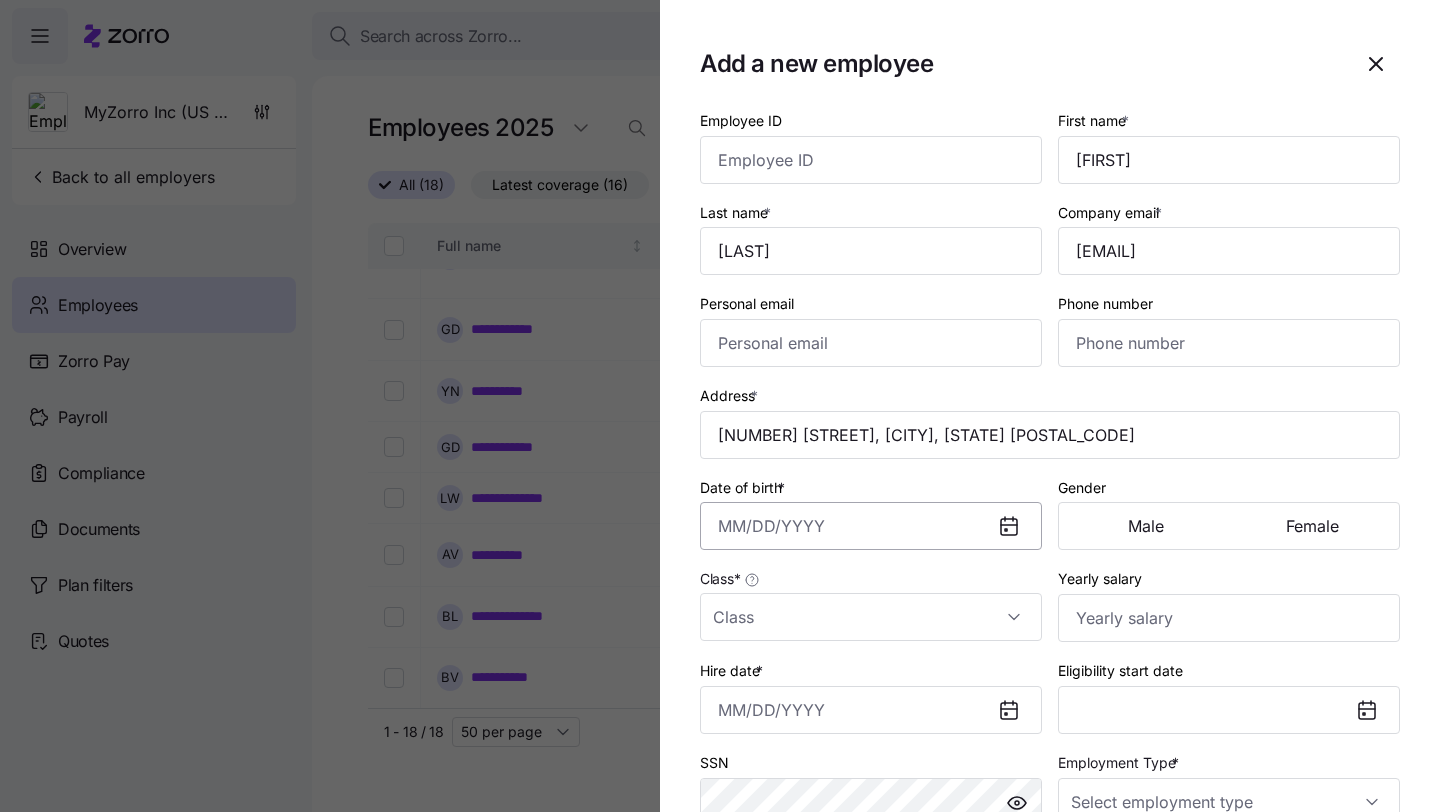 click on "Date of birth  *" at bounding box center (871, 526) 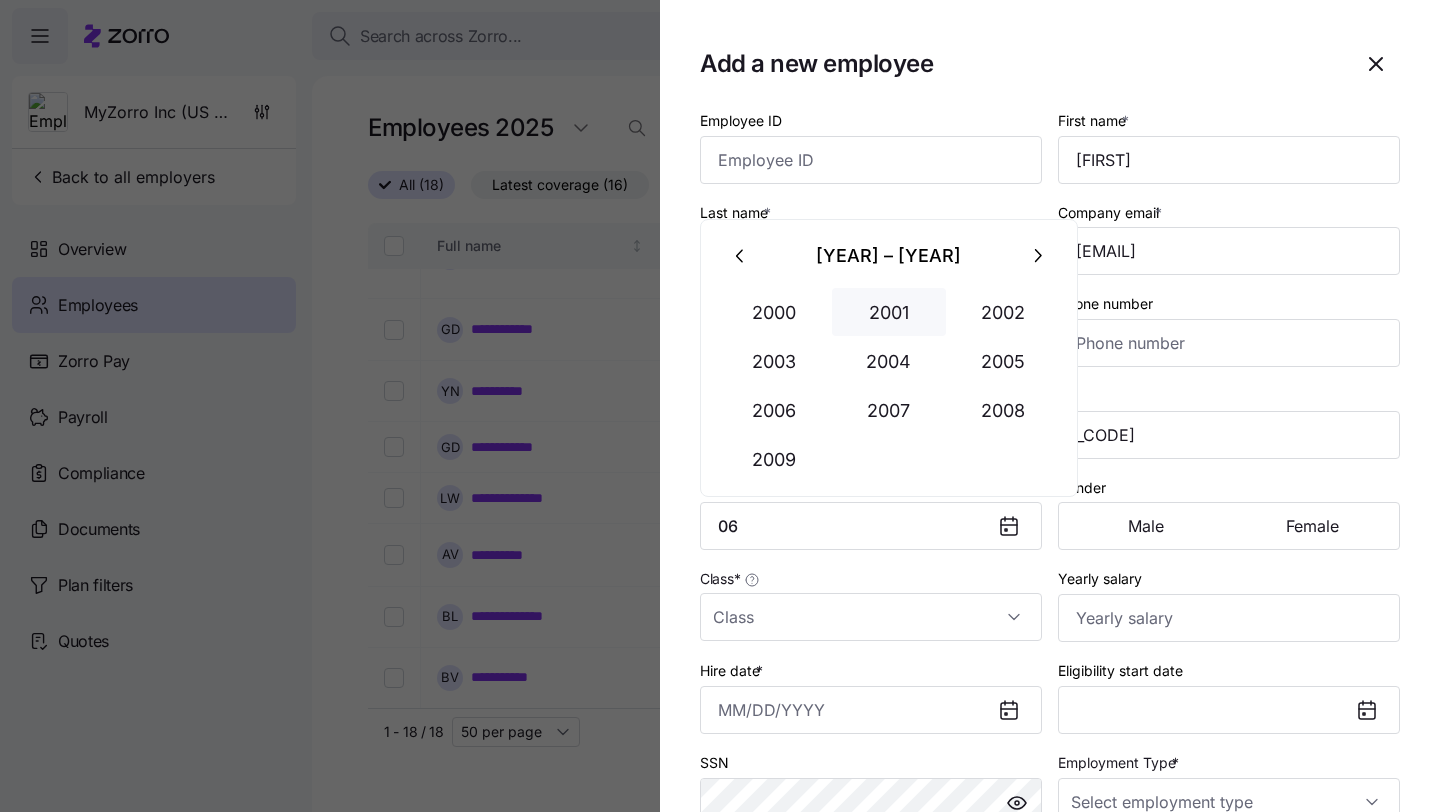 click on "2001" at bounding box center (889, 312) 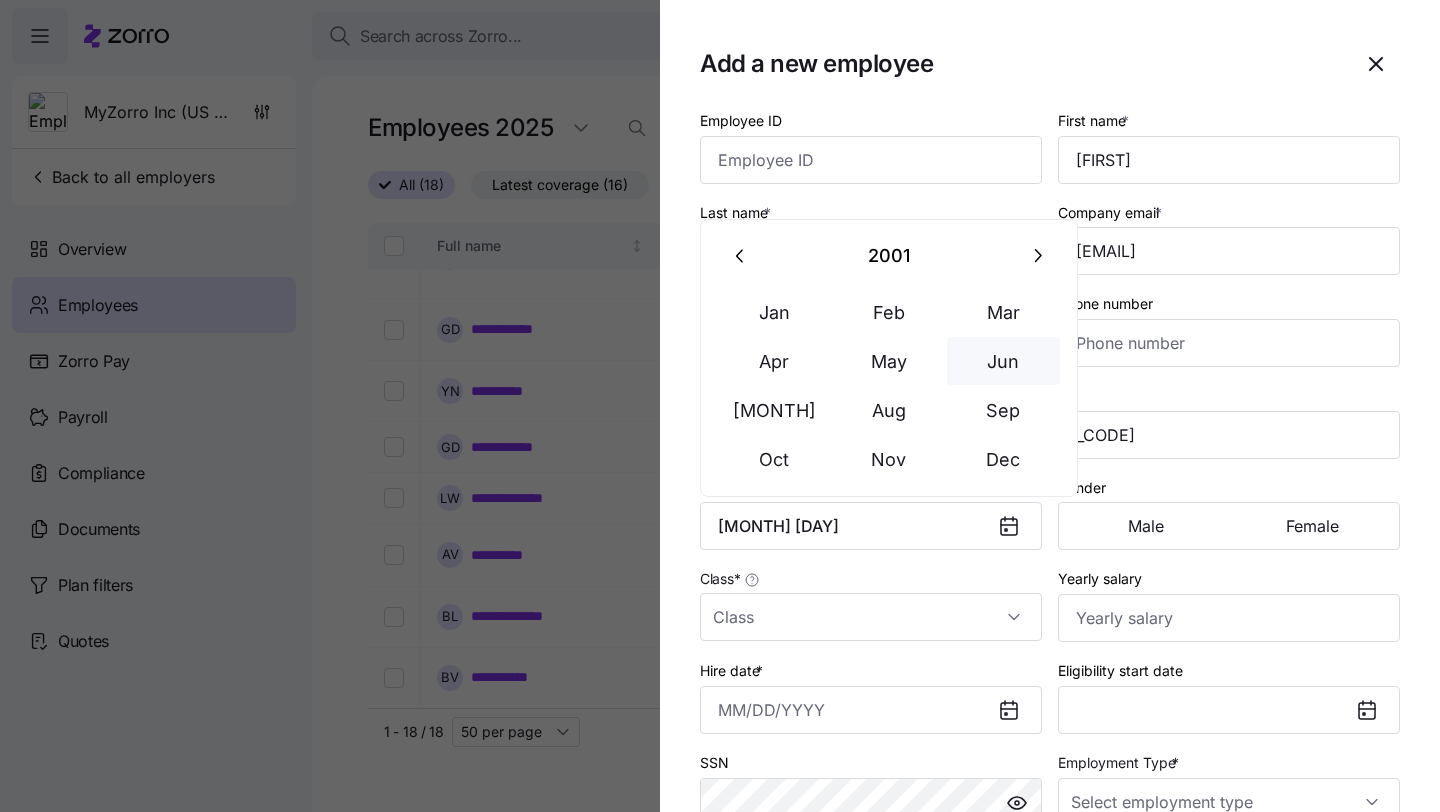 click on "Jun" at bounding box center (1004, 361) 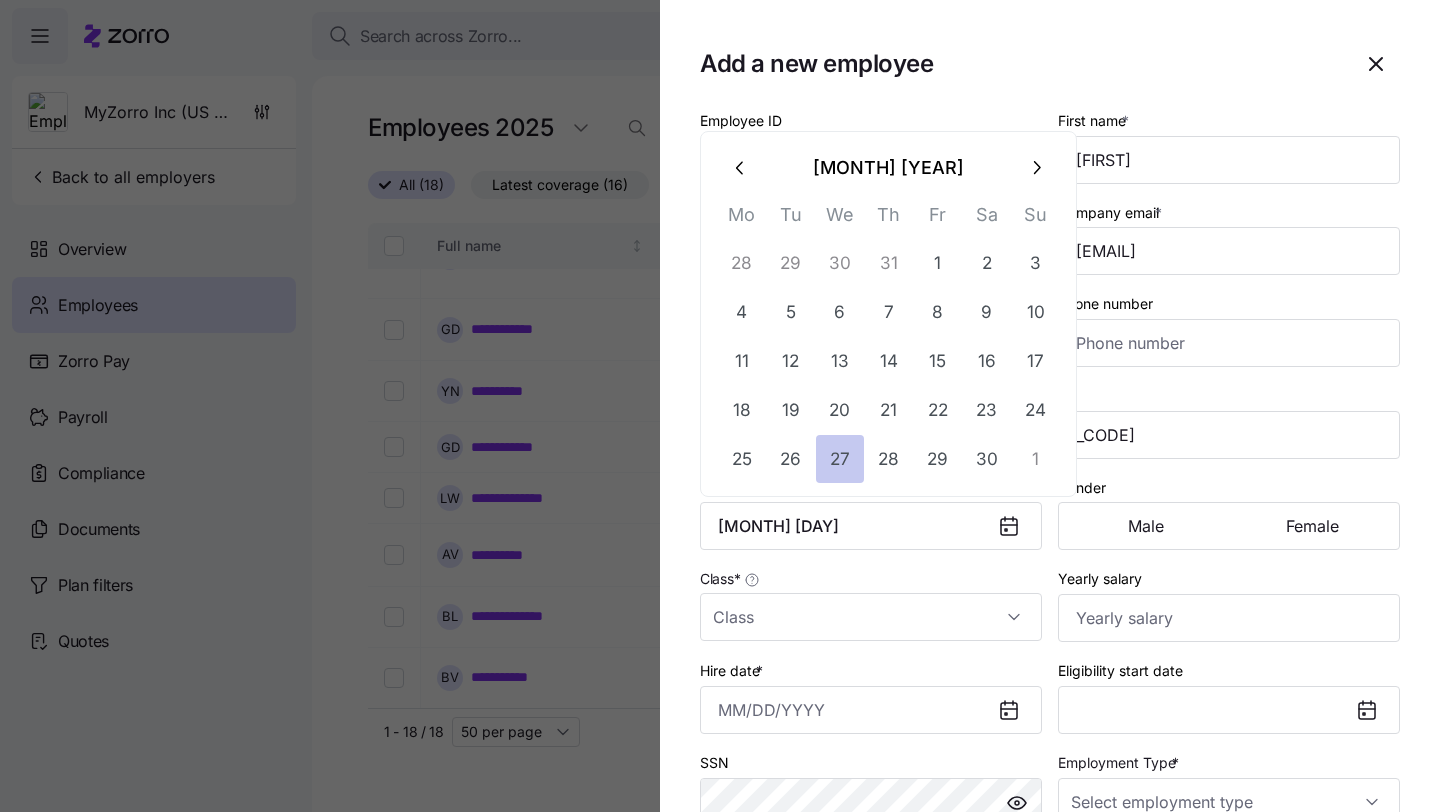 click on "27" at bounding box center [840, 459] 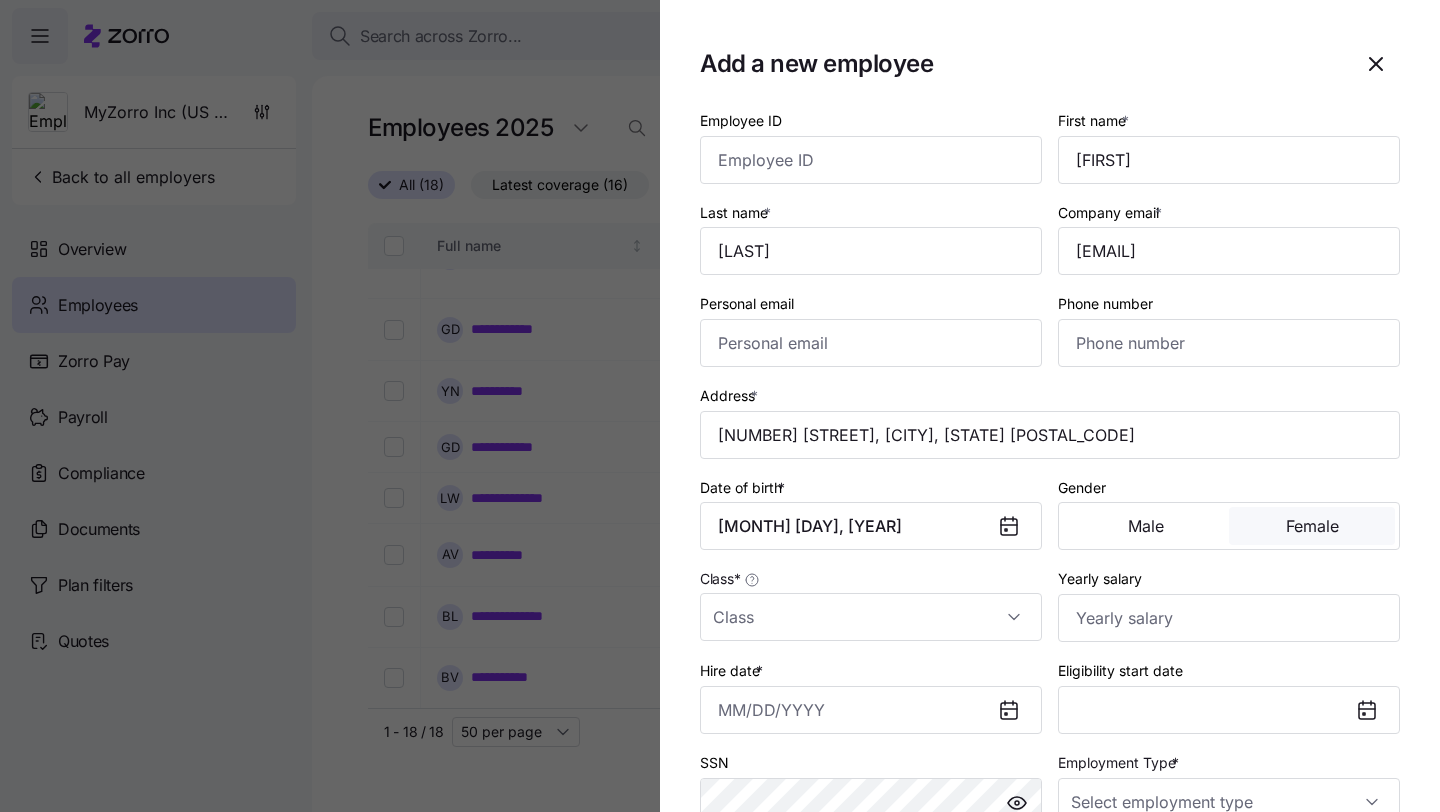 type on "[MONTH] [DAY], [YEAR]" 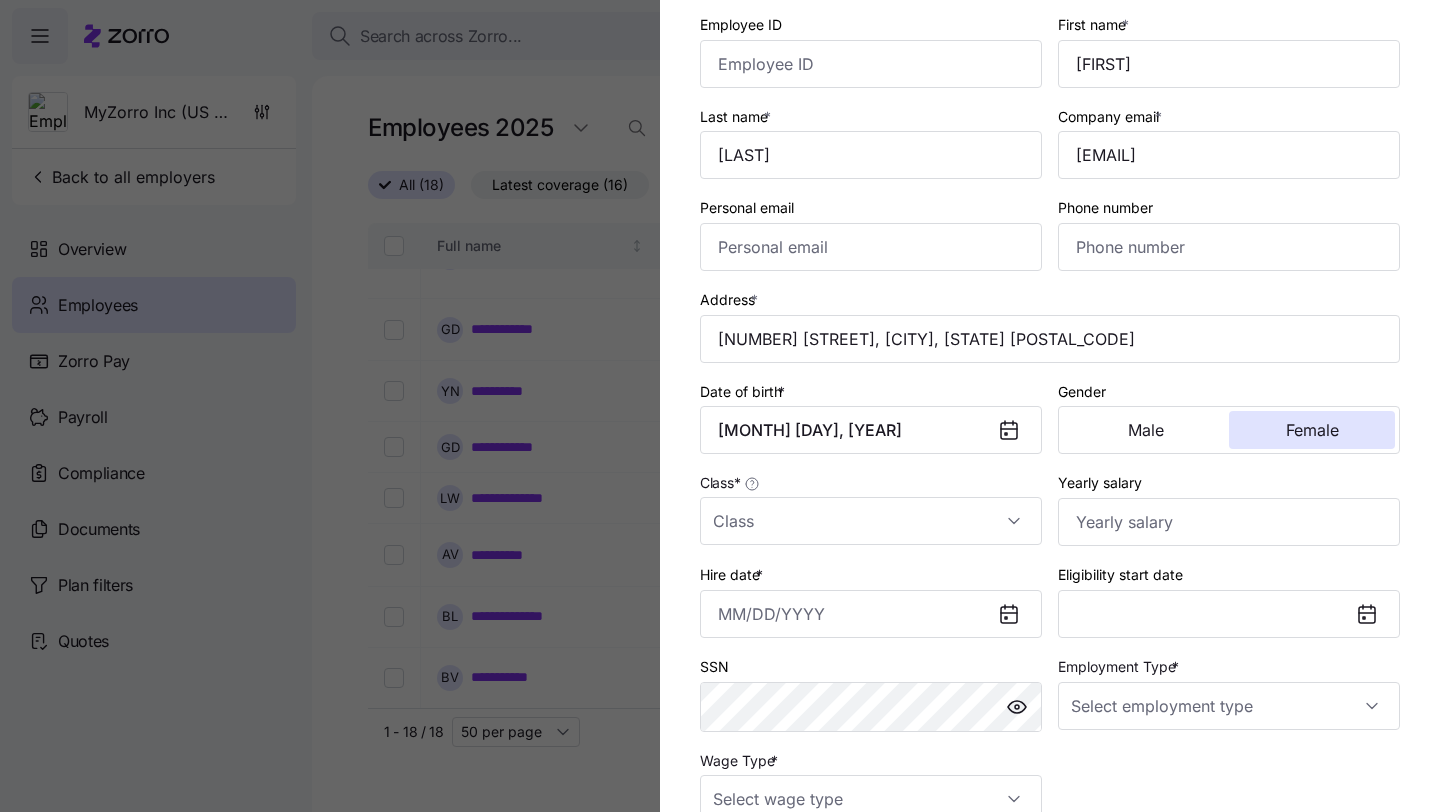 scroll, scrollTop: 105, scrollLeft: 0, axis: vertical 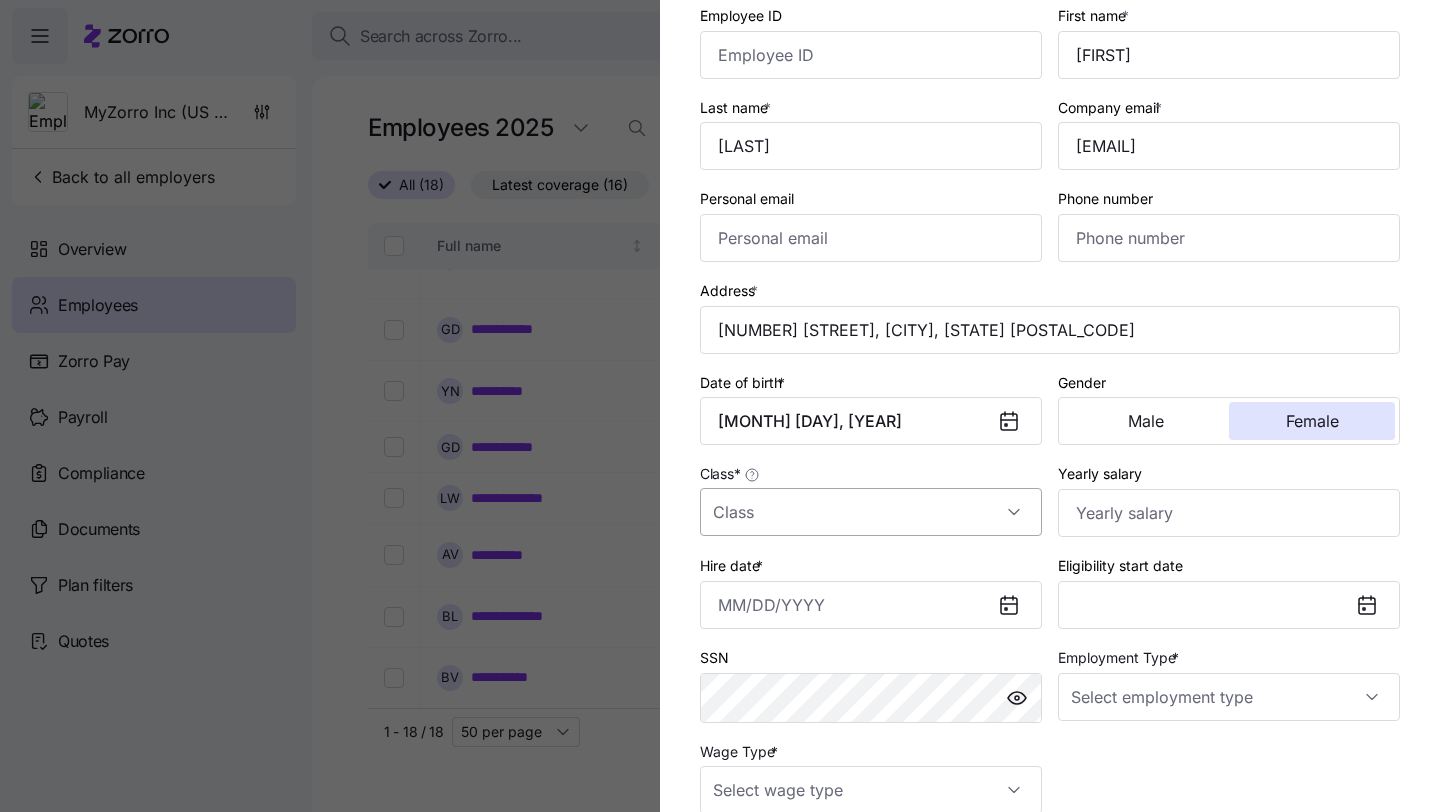 click on "Class  *" at bounding box center [871, 512] 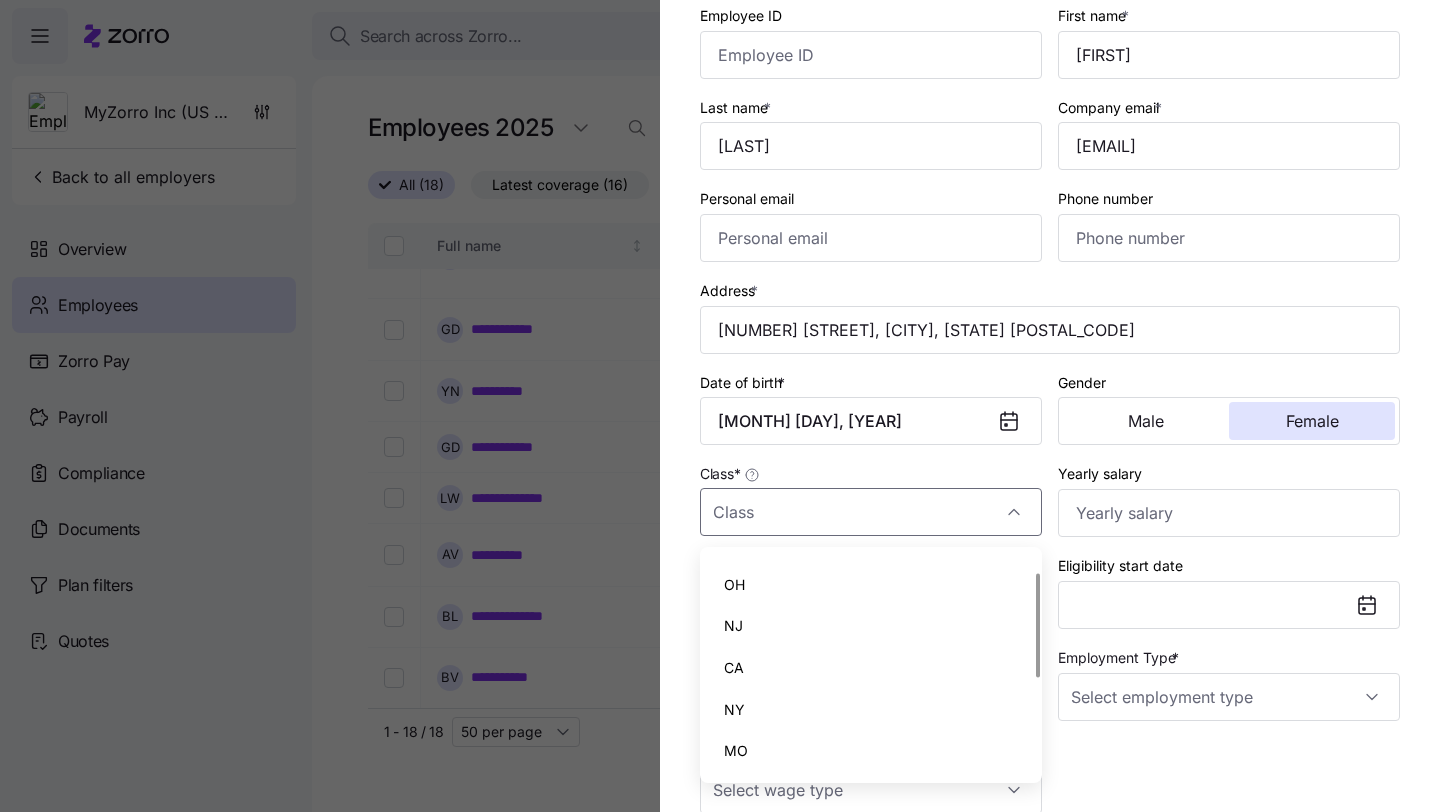 scroll, scrollTop: 35, scrollLeft: 0, axis: vertical 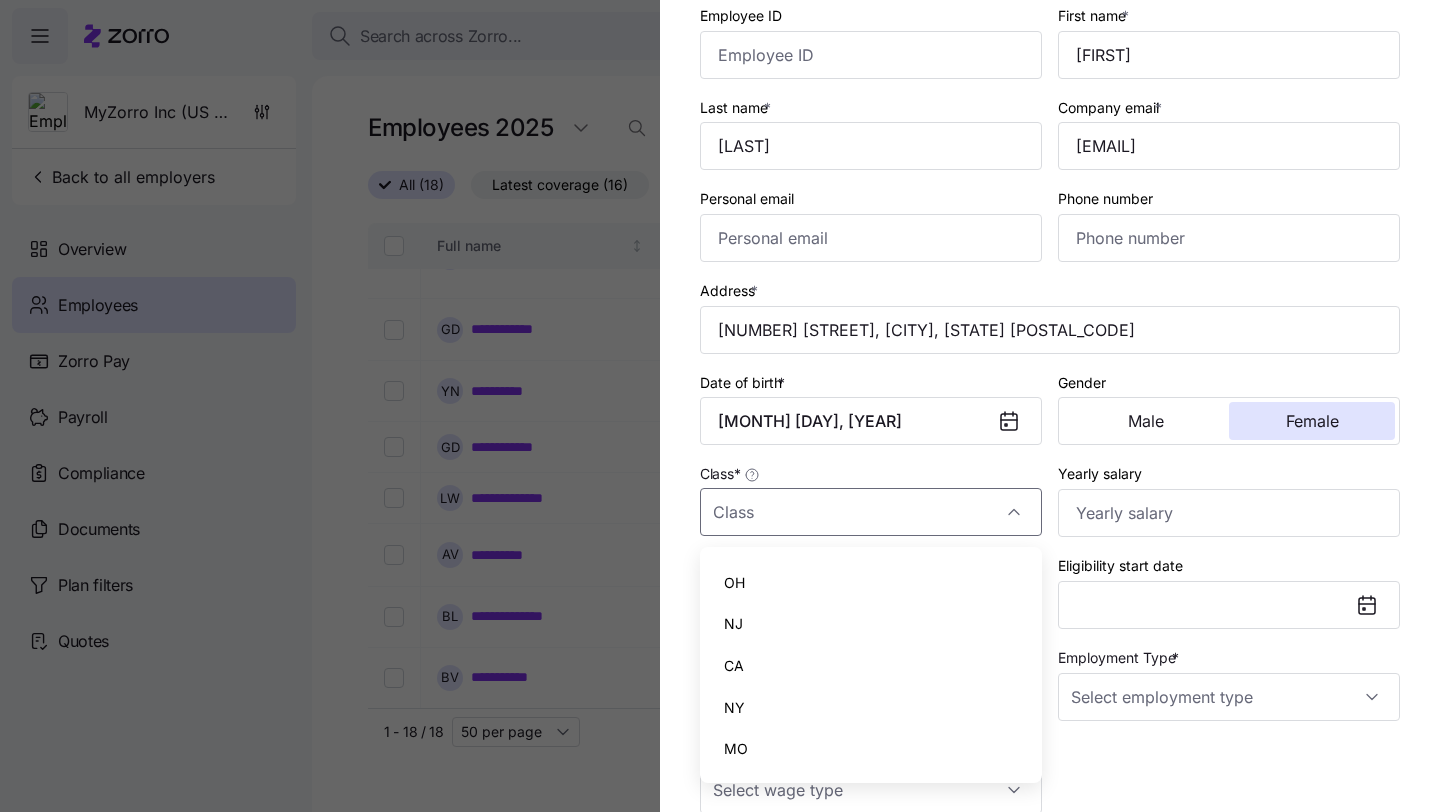 click on "NY" at bounding box center (871, 708) 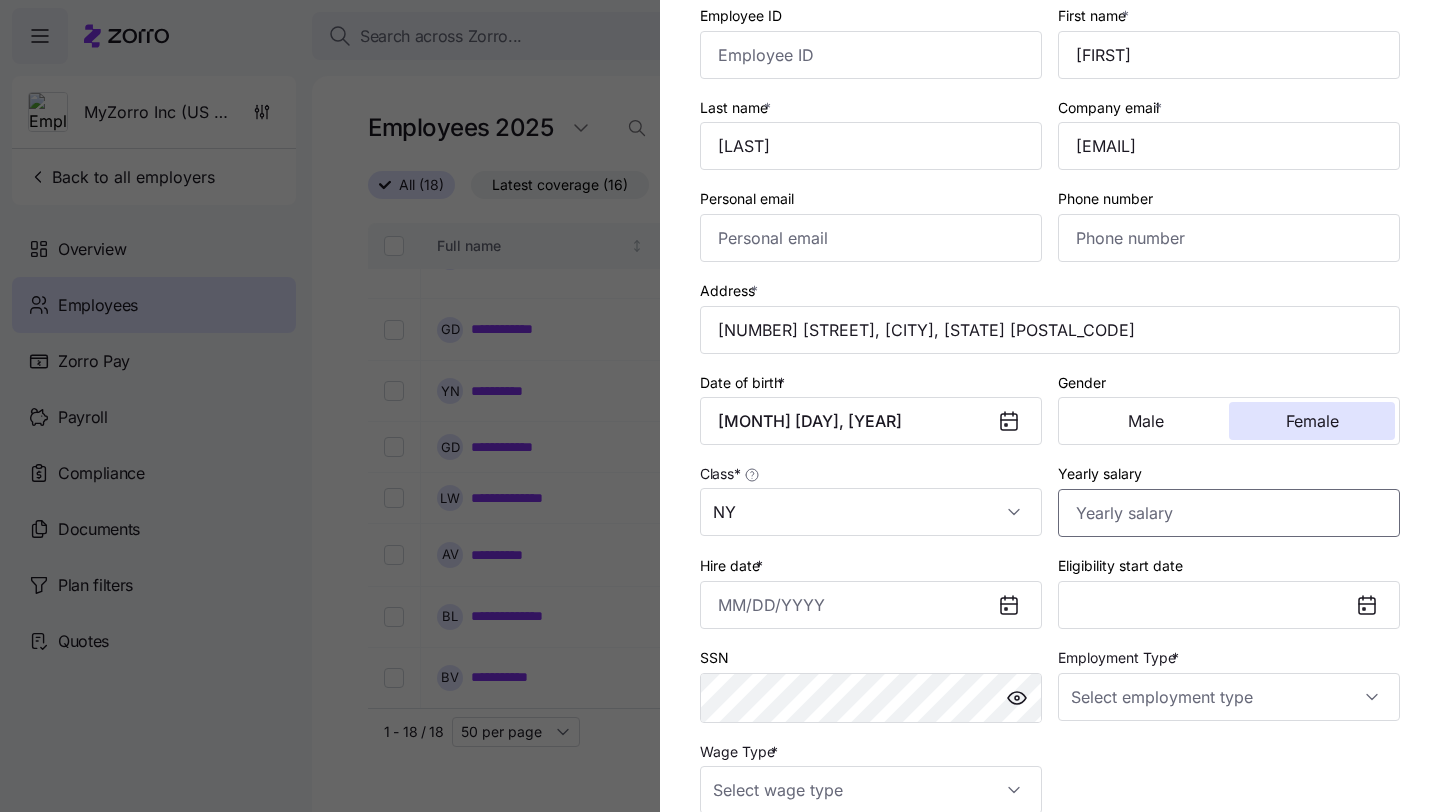 click on "Yearly salary" at bounding box center [1229, 513] 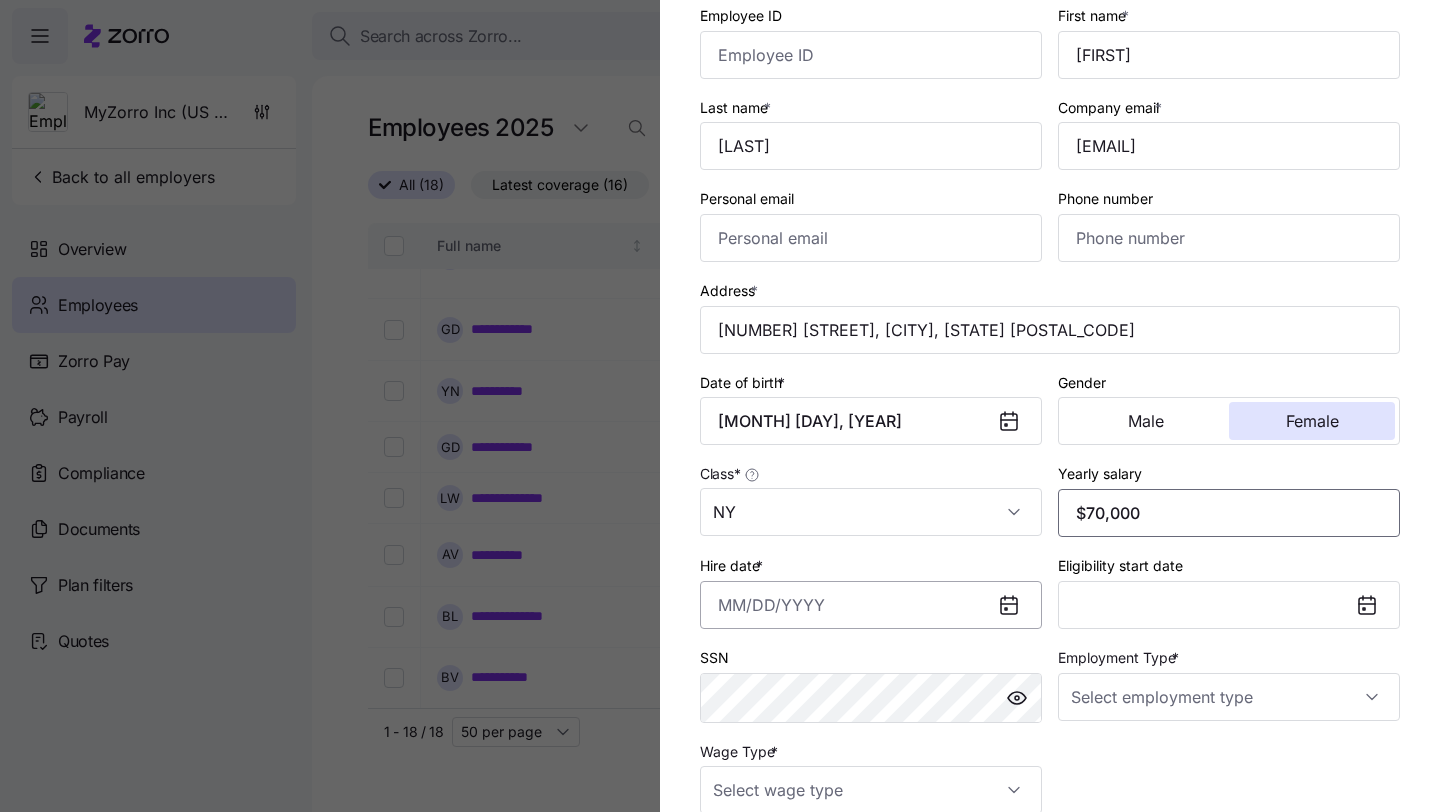 type on "$70,000" 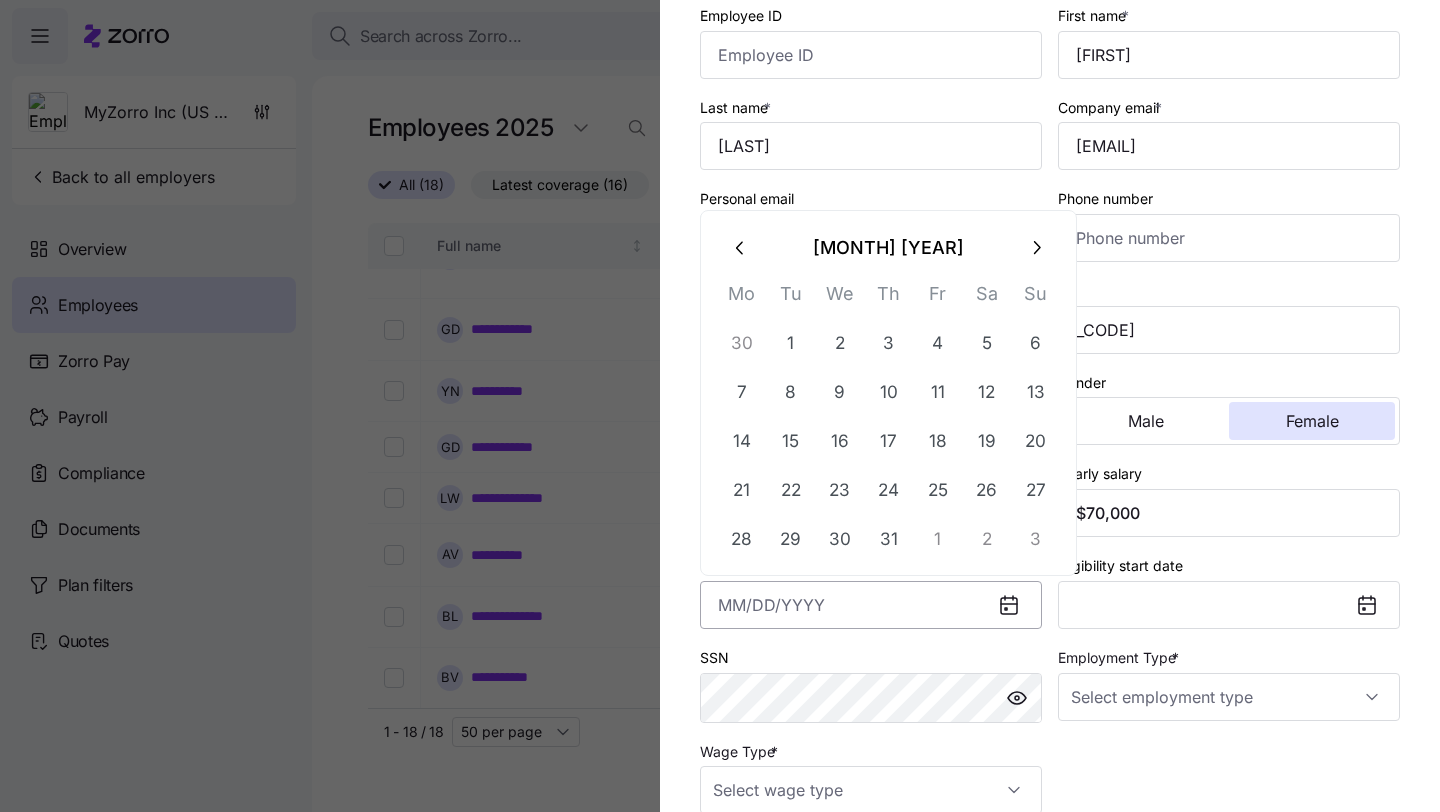 click on "Hire date  *" at bounding box center [871, 605] 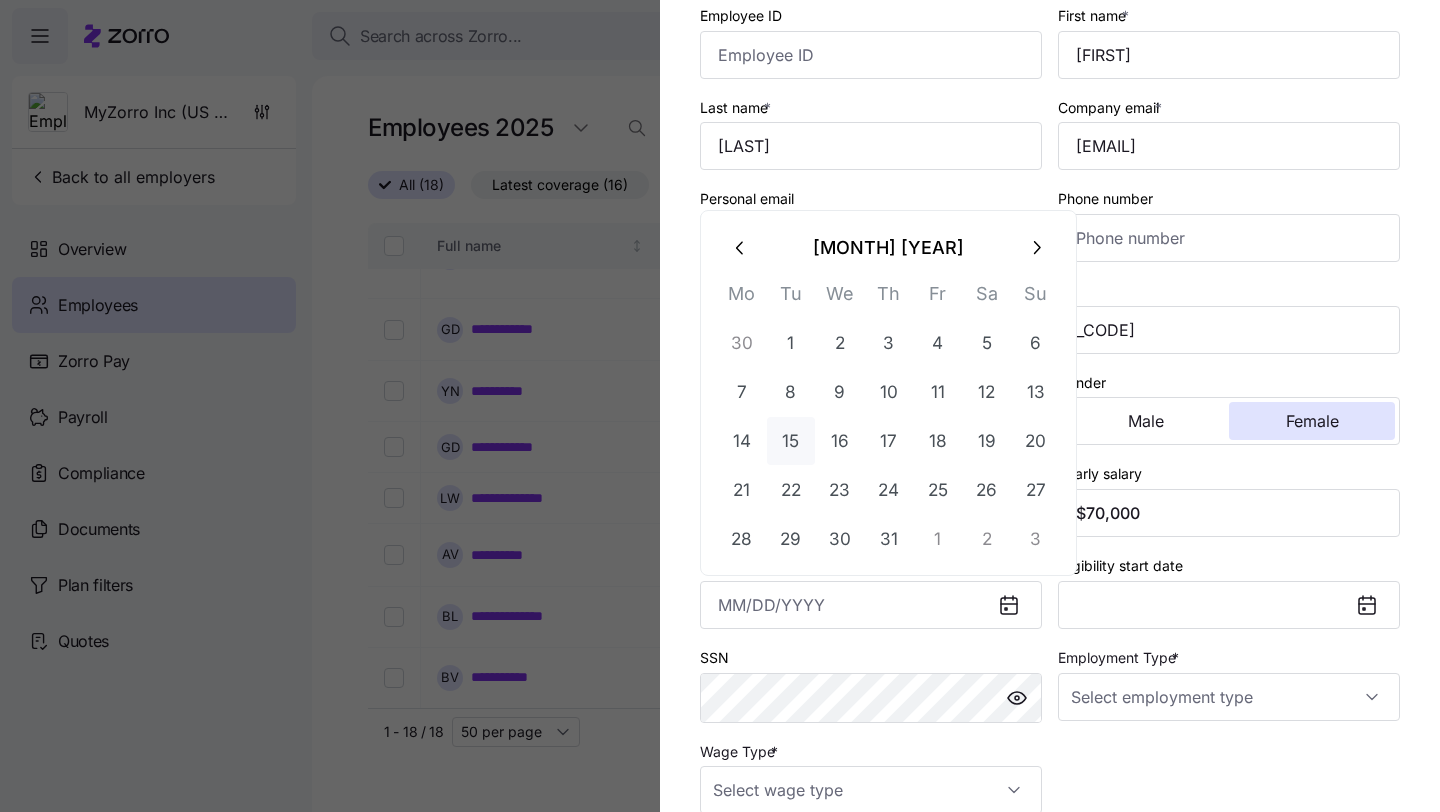 click on "15" at bounding box center [791, 441] 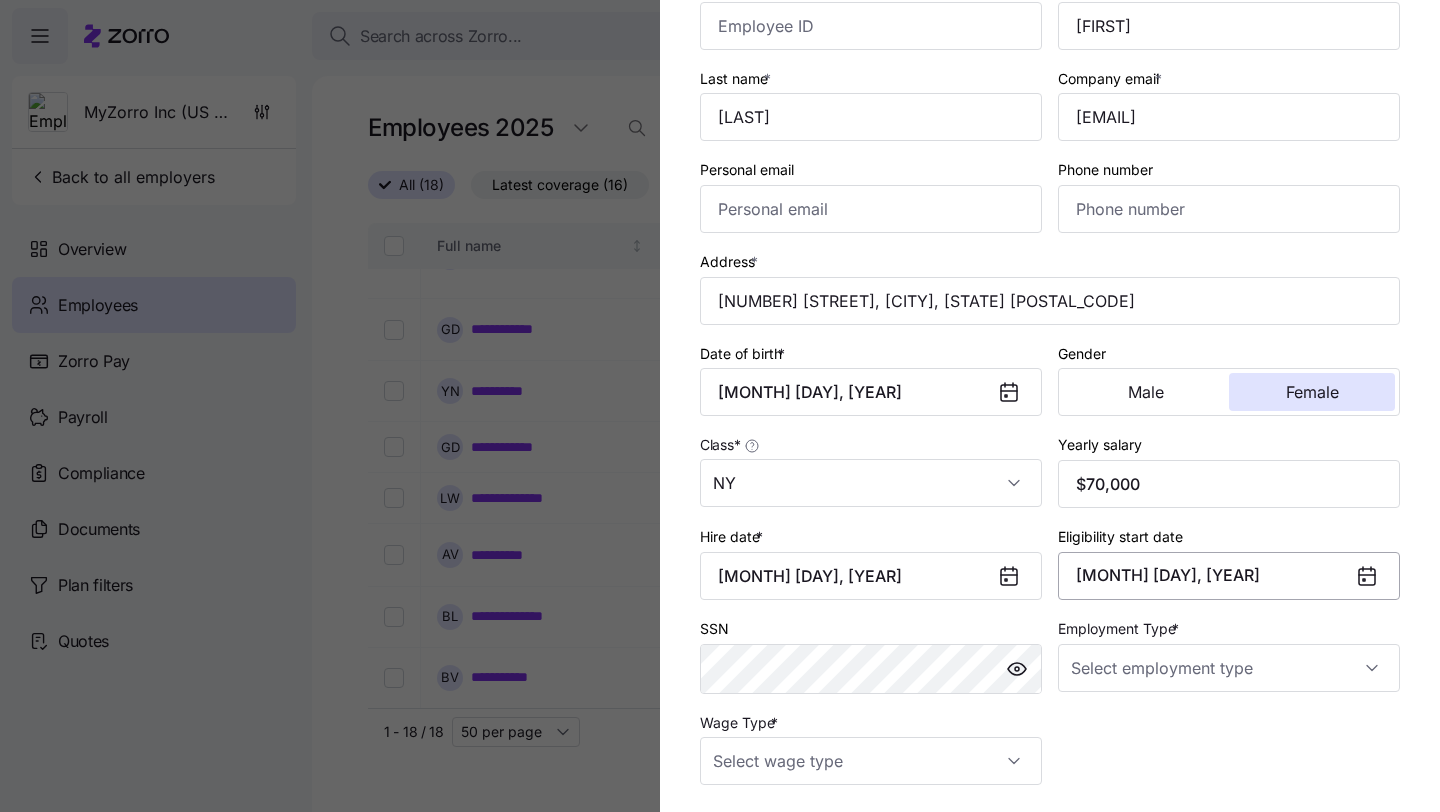 scroll, scrollTop: 137, scrollLeft: 0, axis: vertical 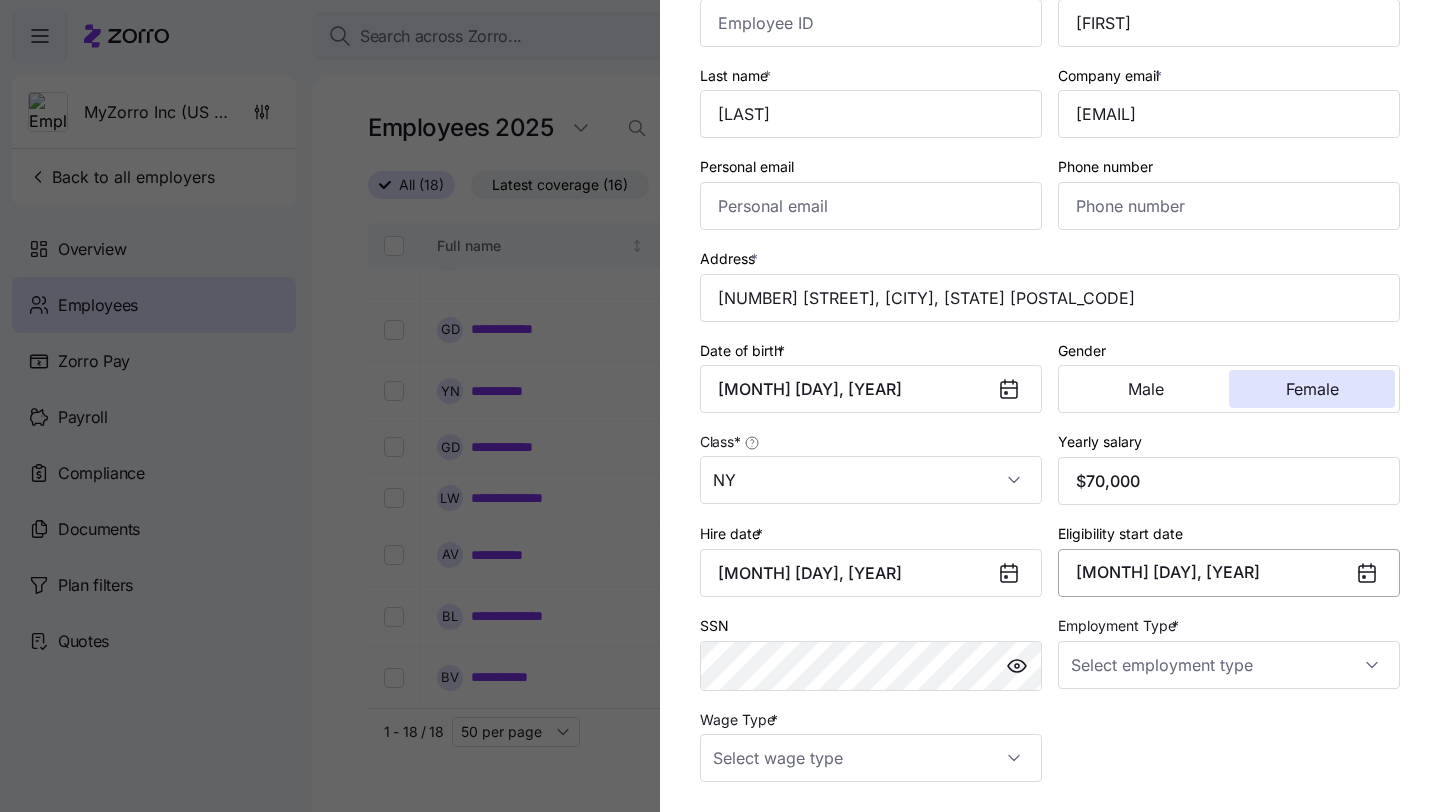 click on "[MONTH] [DAY], [YEAR]" at bounding box center [1229, 573] 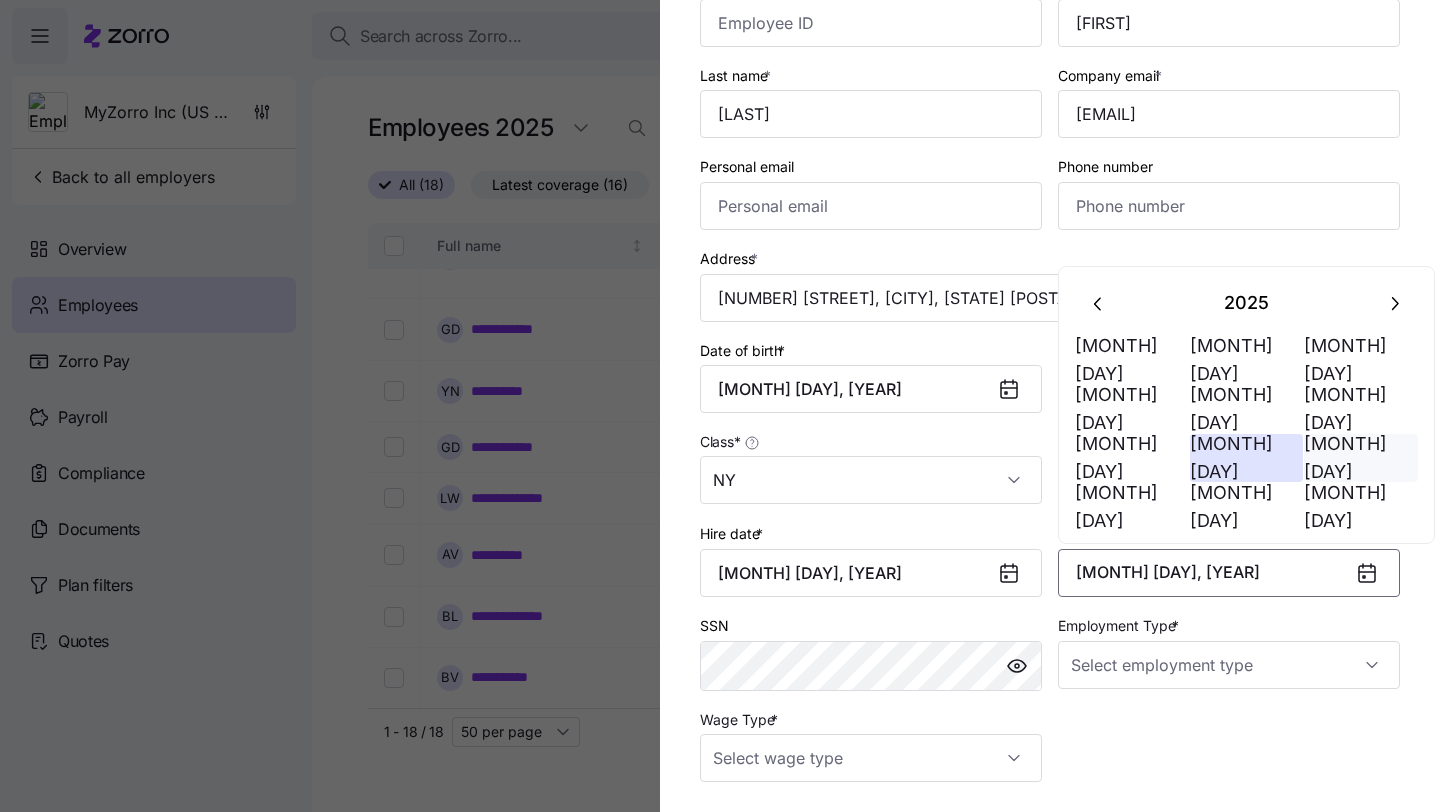 click on "[MONTH] [DAY]" at bounding box center [1361, 458] 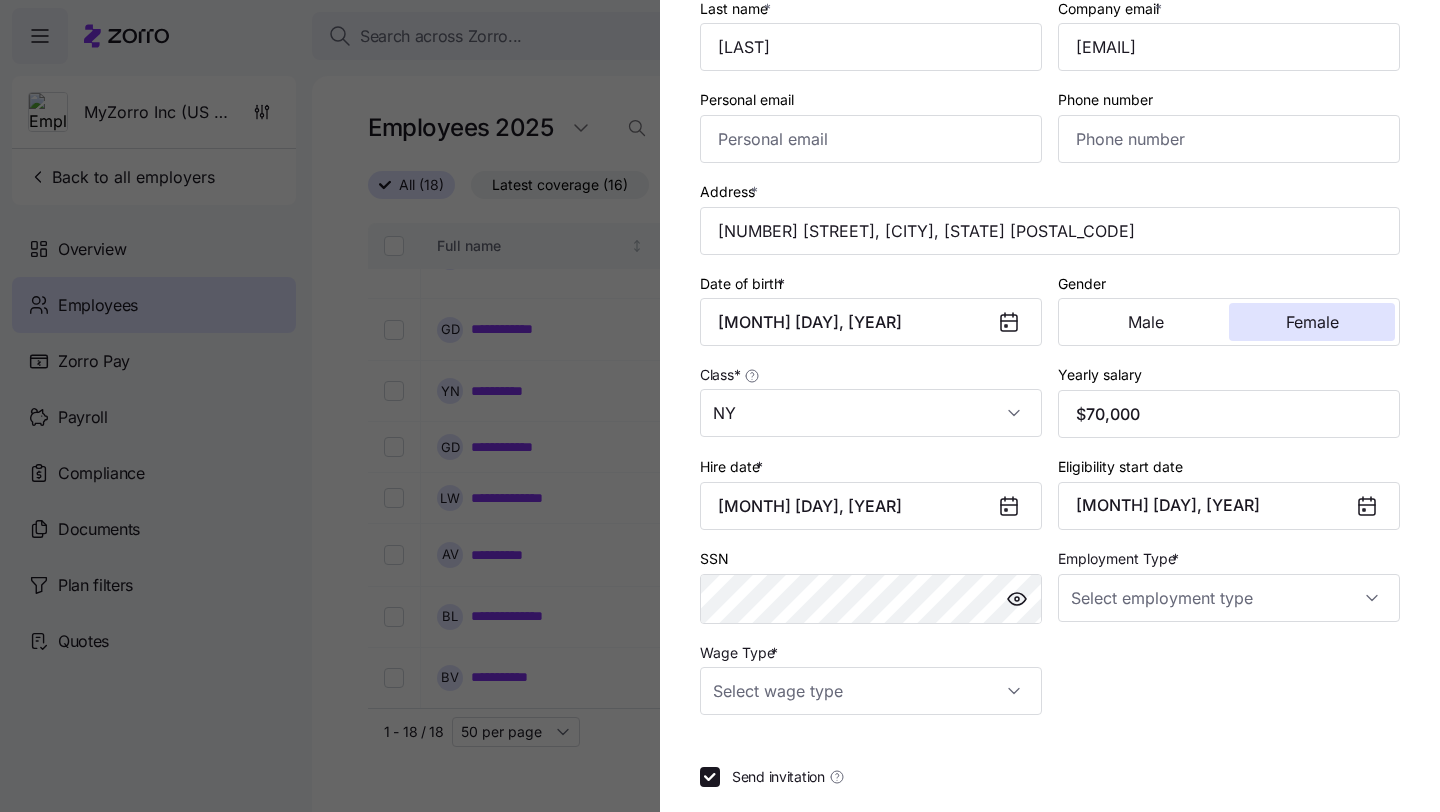 scroll, scrollTop: 206, scrollLeft: 0, axis: vertical 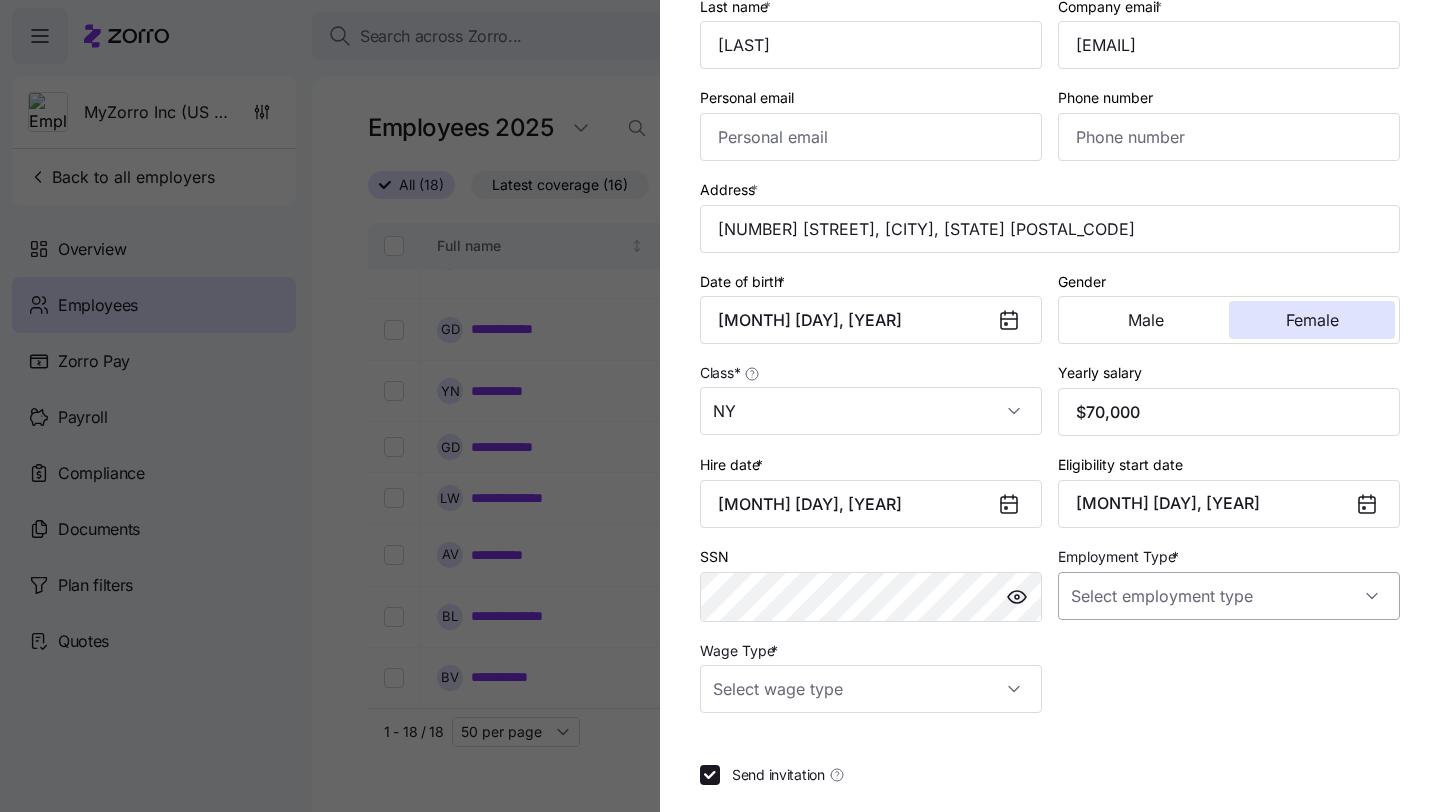 click on "Employment Type  *" at bounding box center [1229, 596] 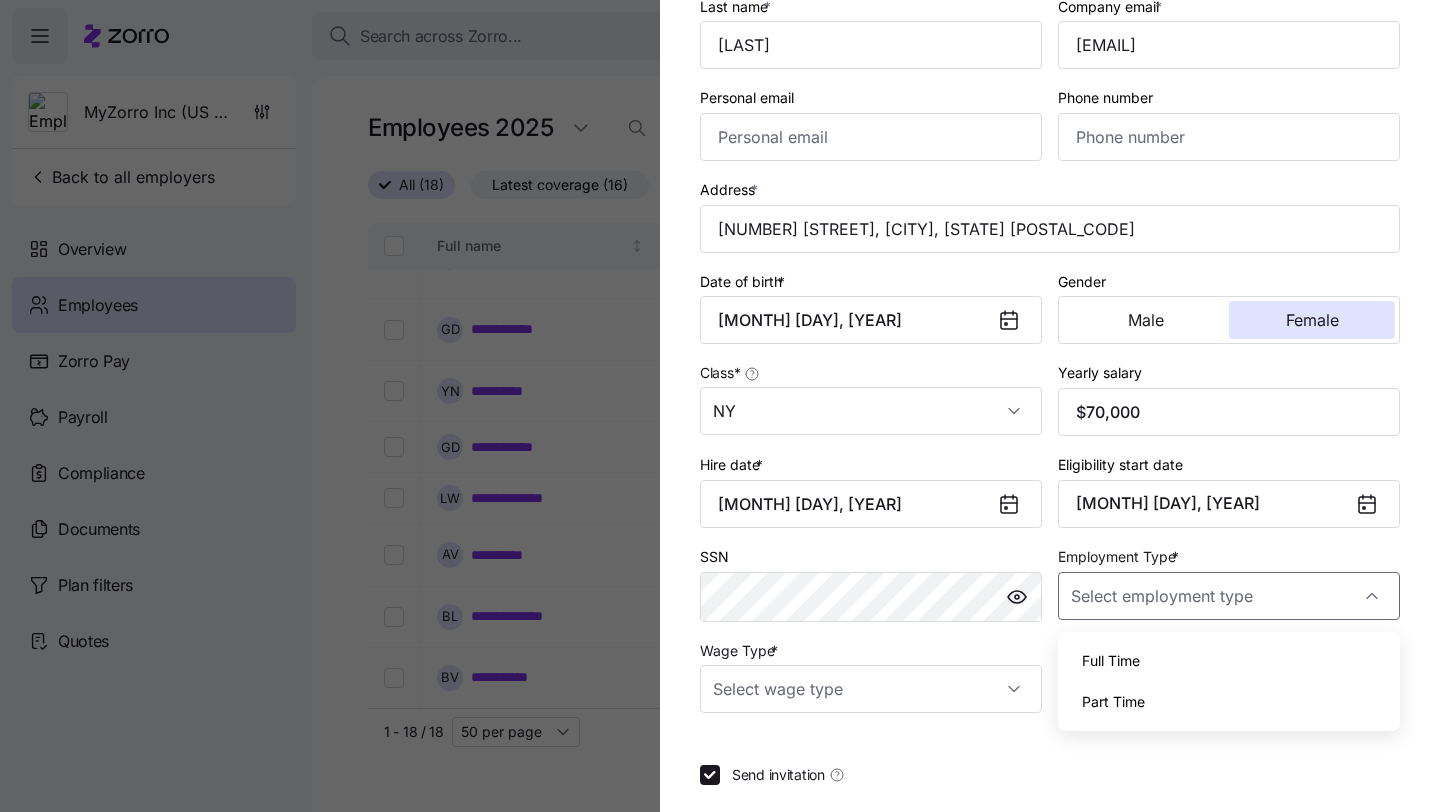 click on "Full Time" at bounding box center [1229, 661] 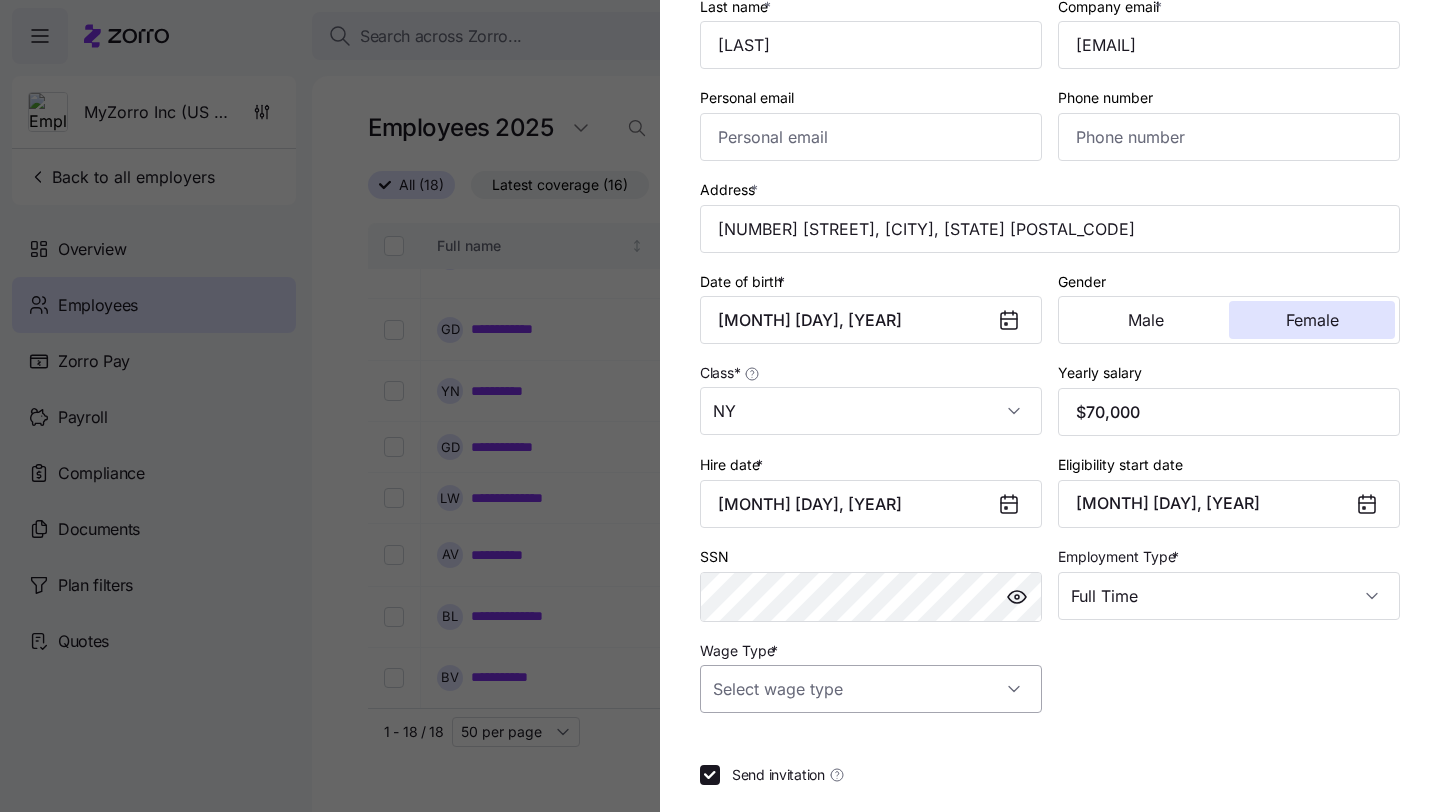scroll, scrollTop: 239, scrollLeft: 0, axis: vertical 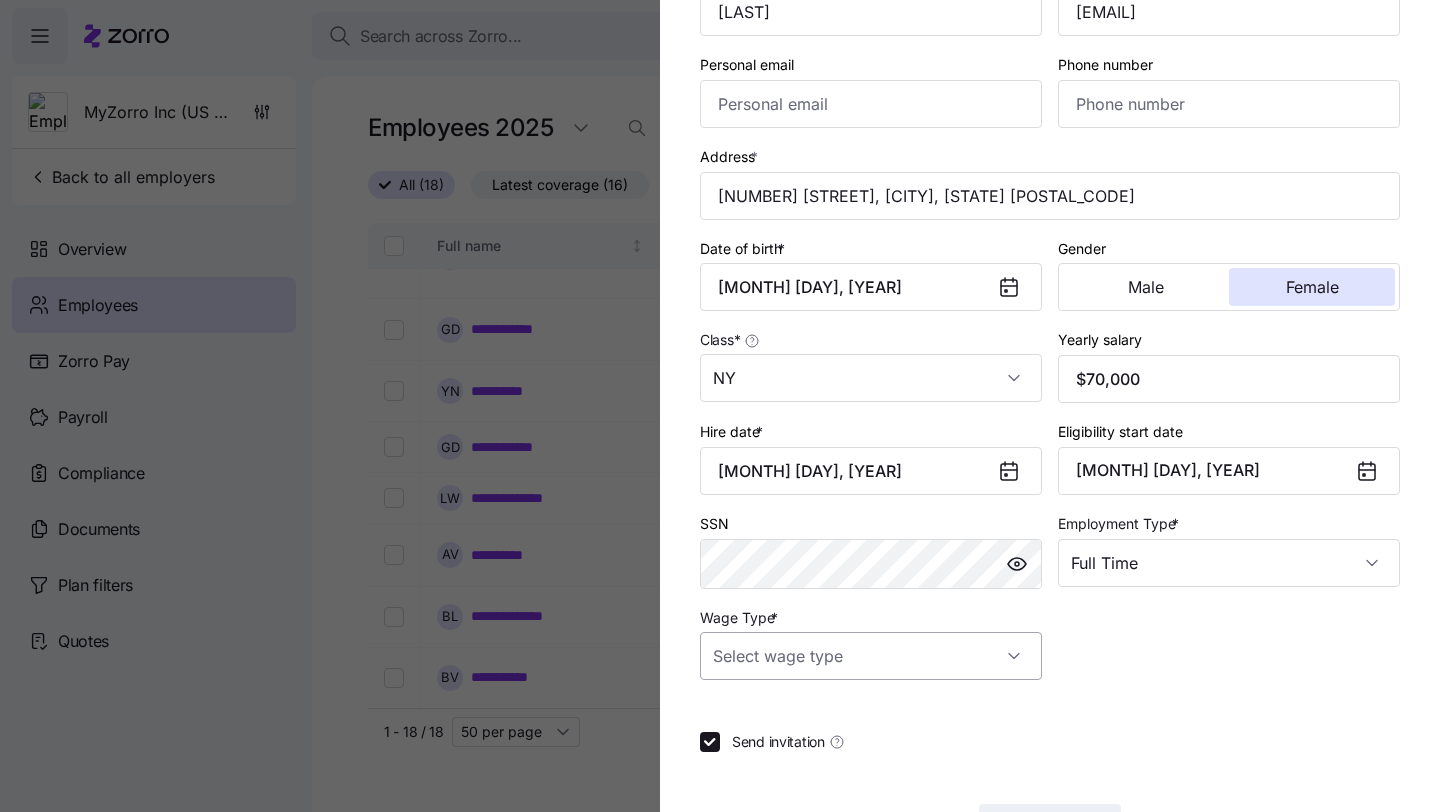 click on "Wage Type  *" at bounding box center (871, 656) 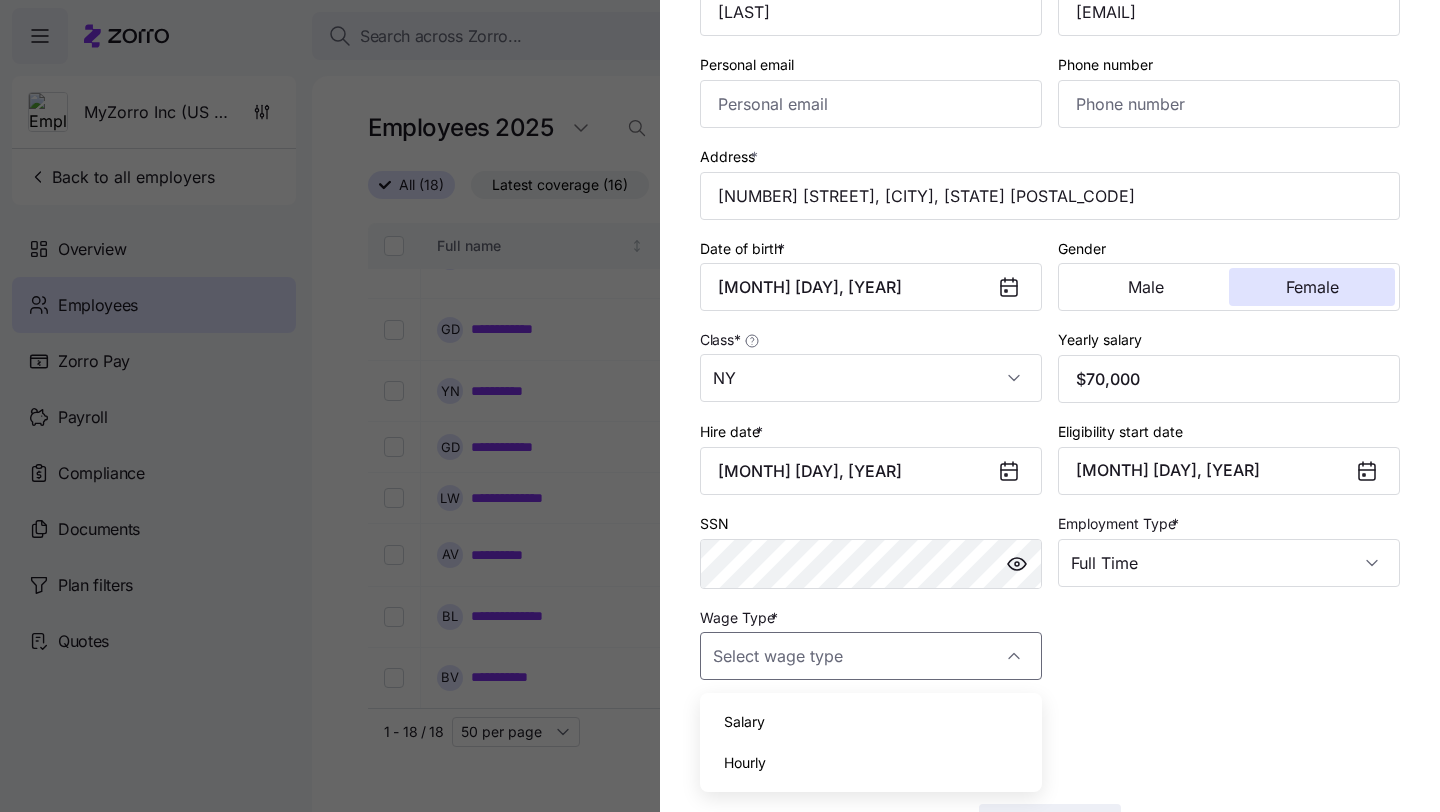 click on "Salary" at bounding box center [871, 722] 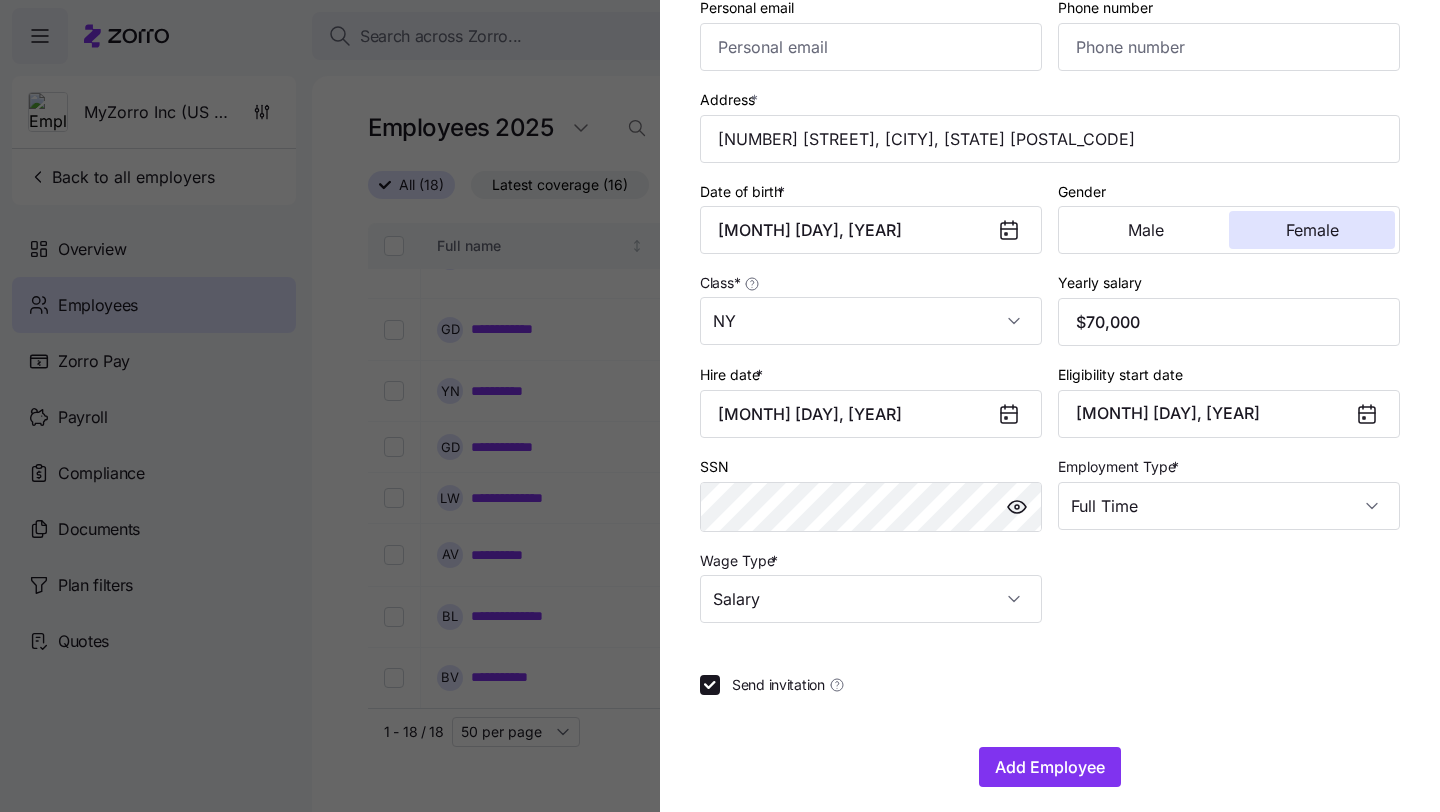 scroll, scrollTop: 299, scrollLeft: 0, axis: vertical 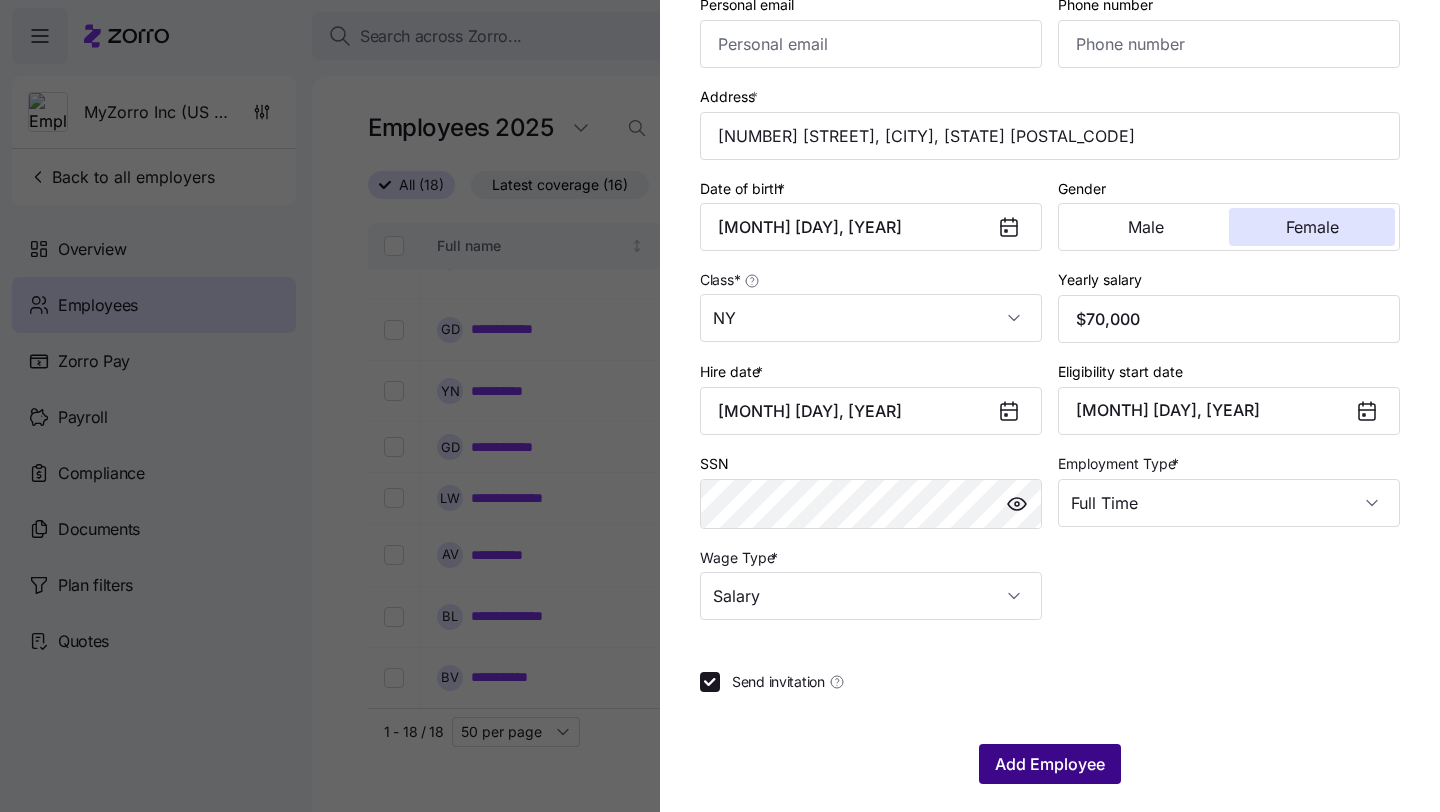 click on "Add Employee" at bounding box center [1050, 764] 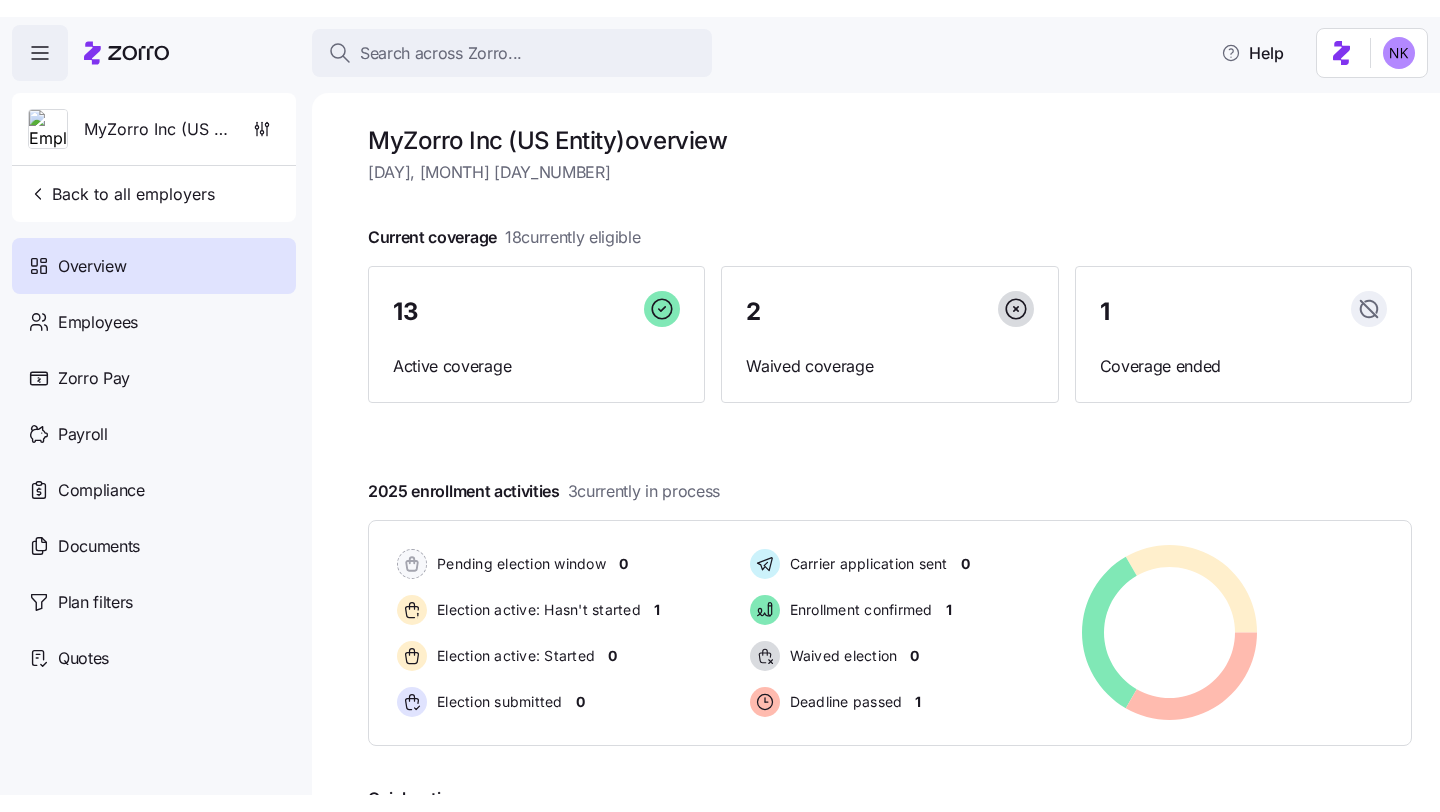 scroll, scrollTop: 0, scrollLeft: 0, axis: both 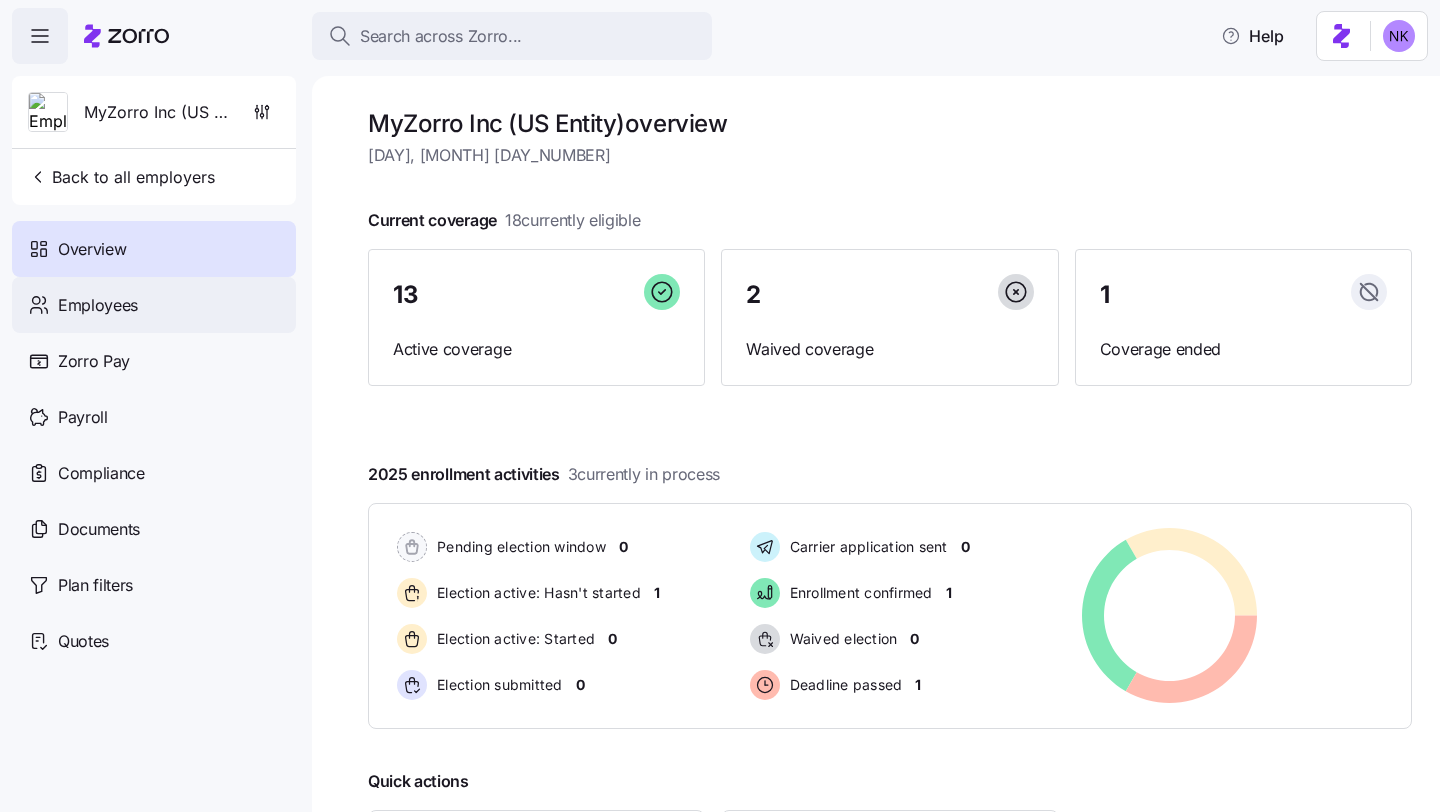 click on "Employees" at bounding box center [98, 305] 